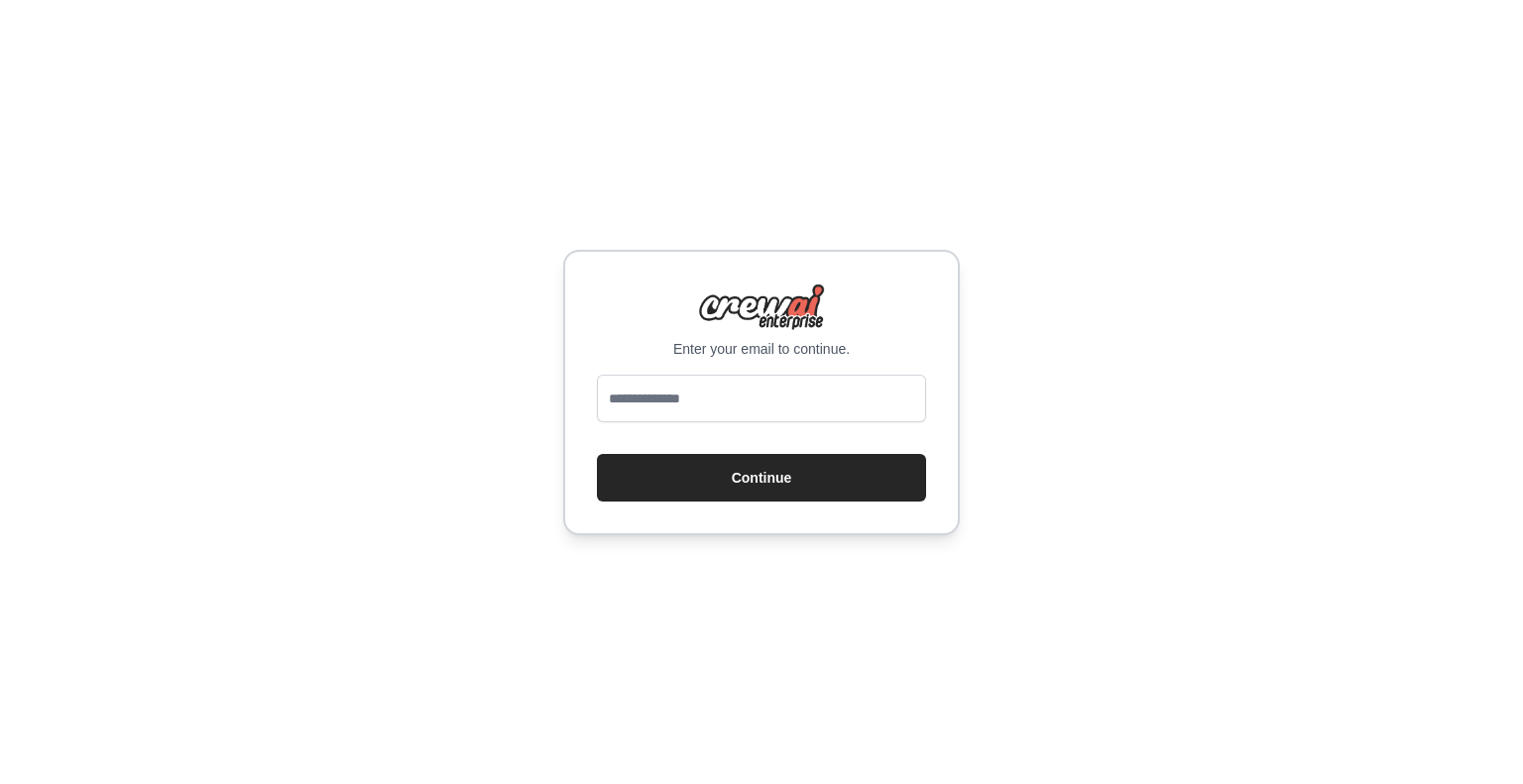 scroll, scrollTop: 0, scrollLeft: 0, axis: both 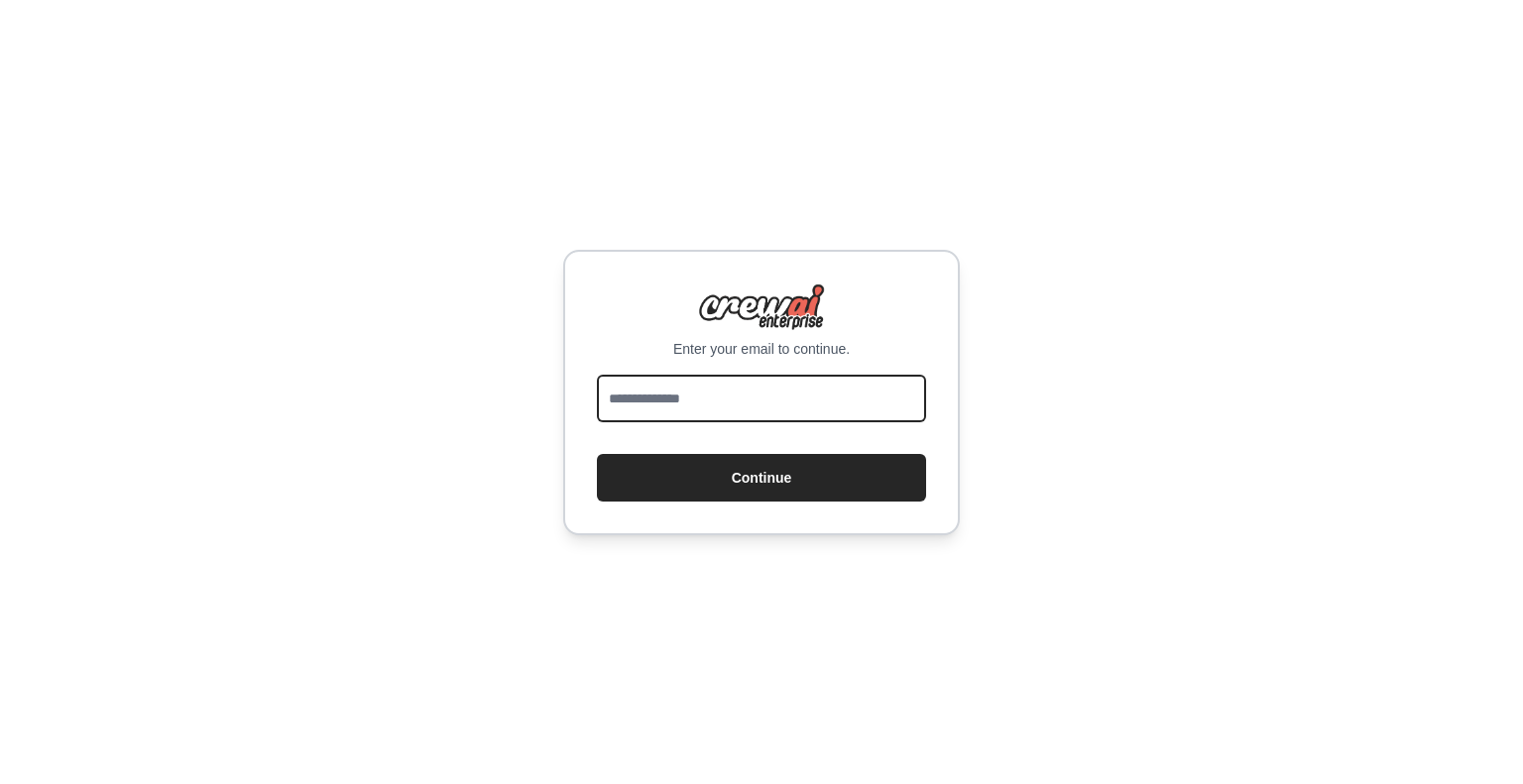 click at bounding box center (762, 398) 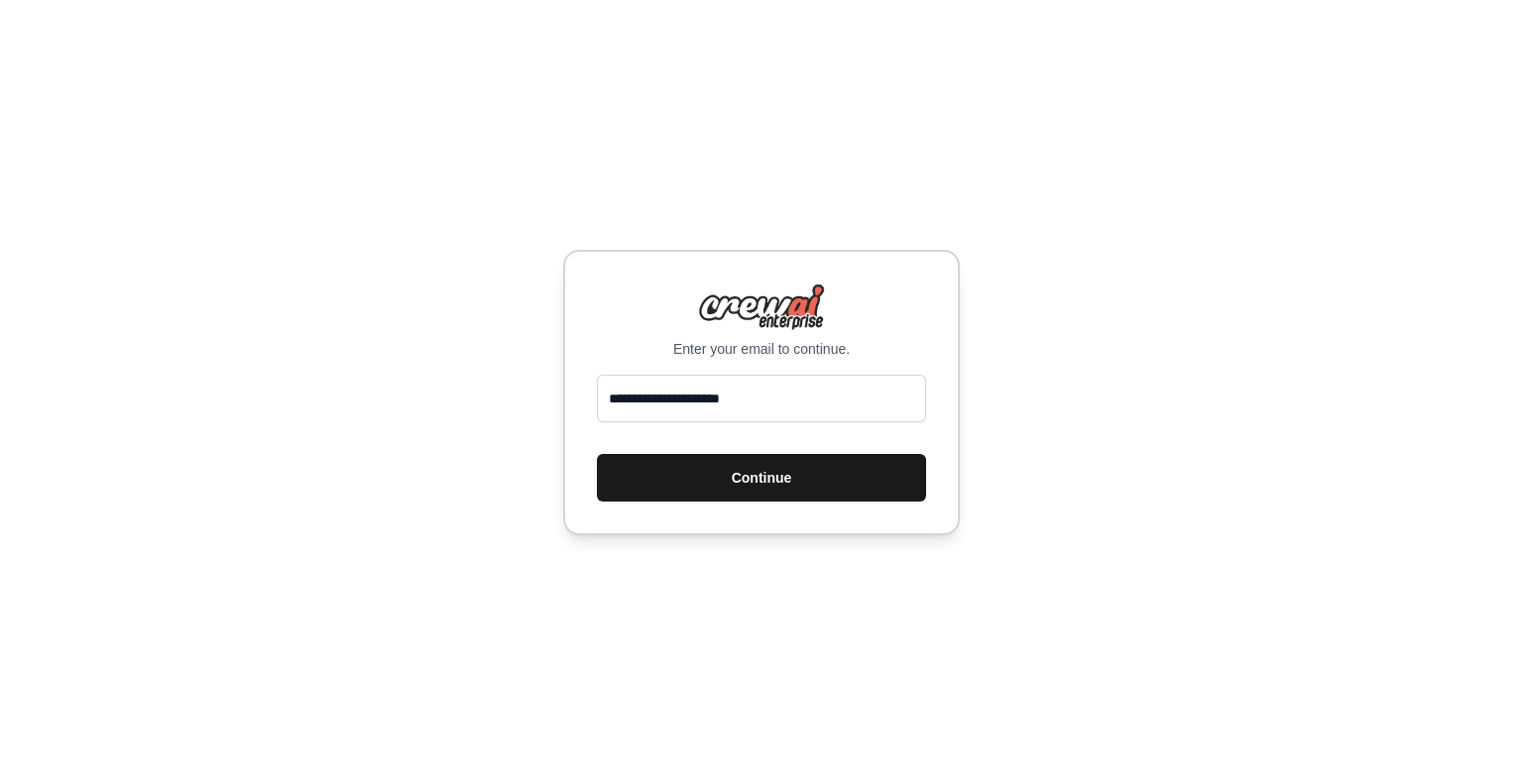 click on "Continue" at bounding box center [762, 478] 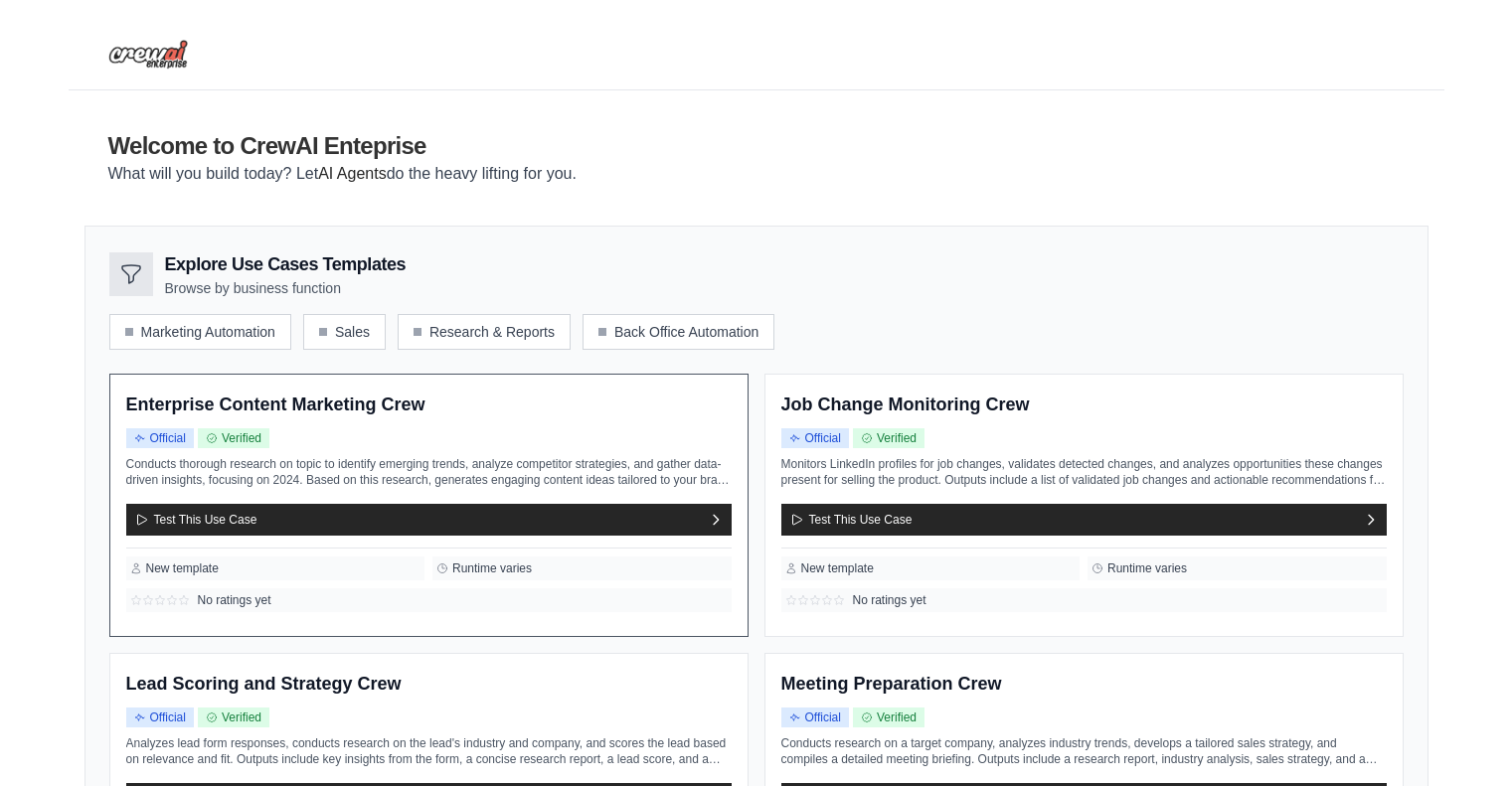 scroll, scrollTop: 0, scrollLeft: 0, axis: both 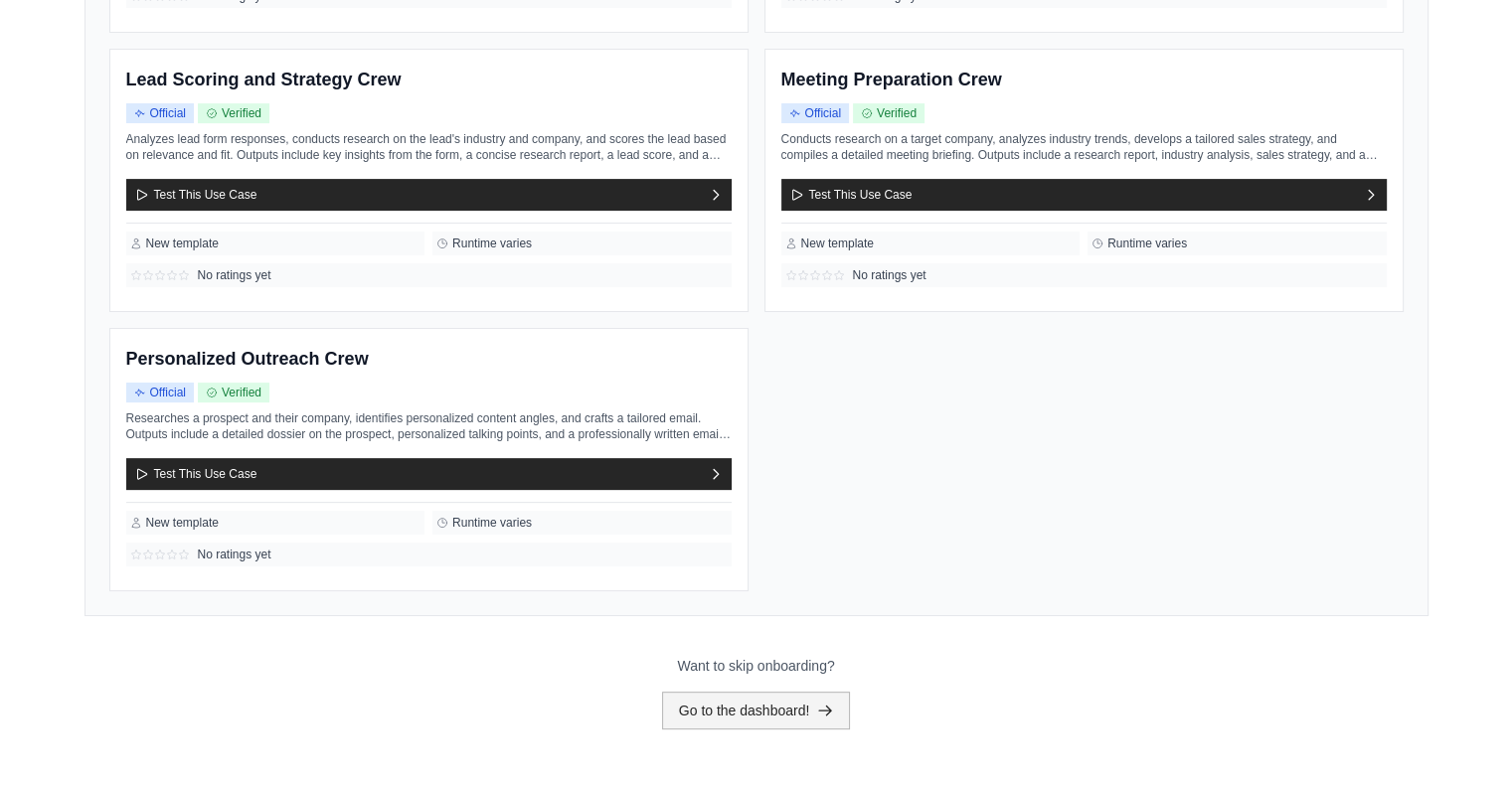 click on "Go to the dashboard!" at bounding box center (756, 710) 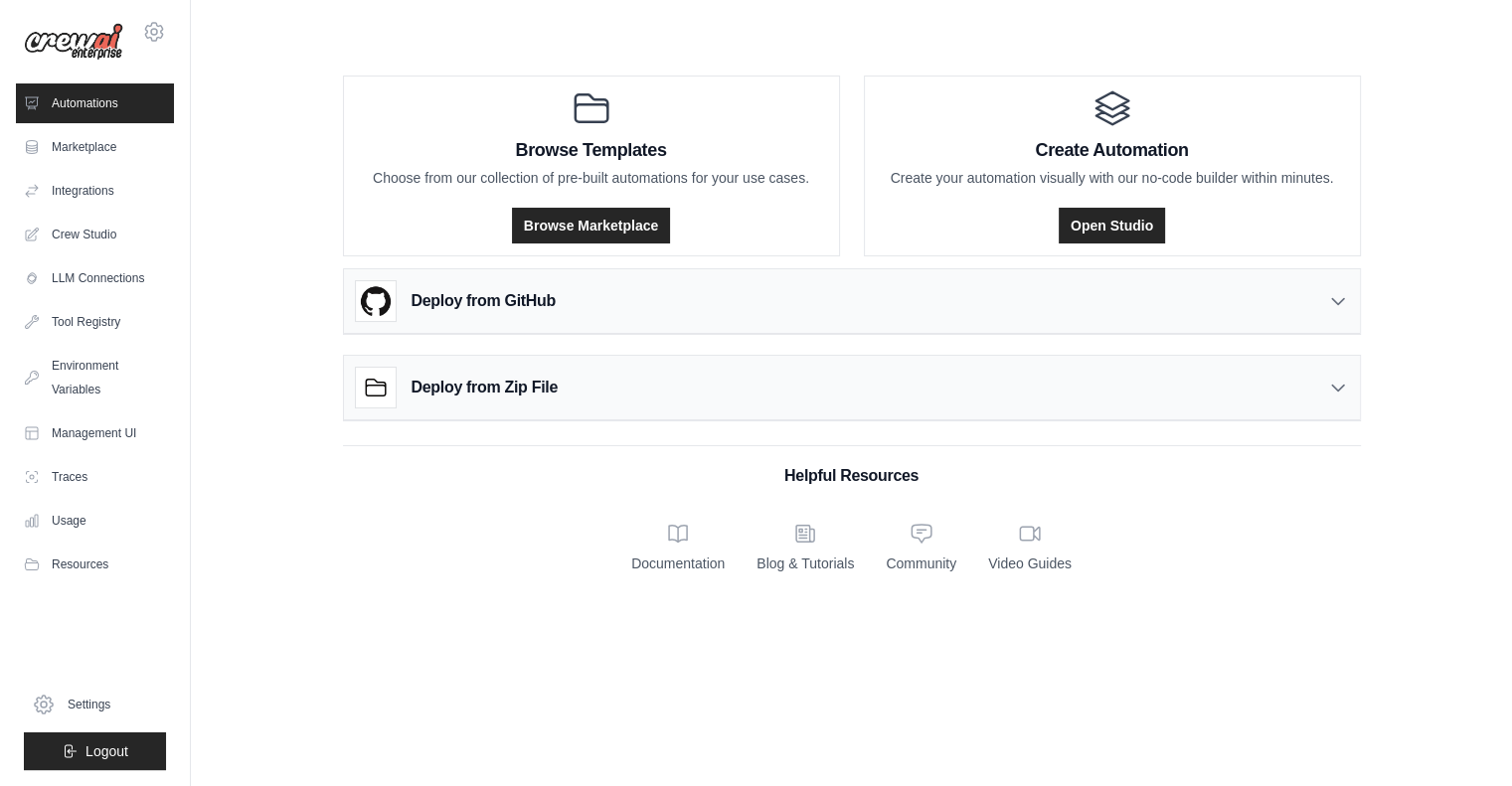 scroll, scrollTop: 0, scrollLeft: 0, axis: both 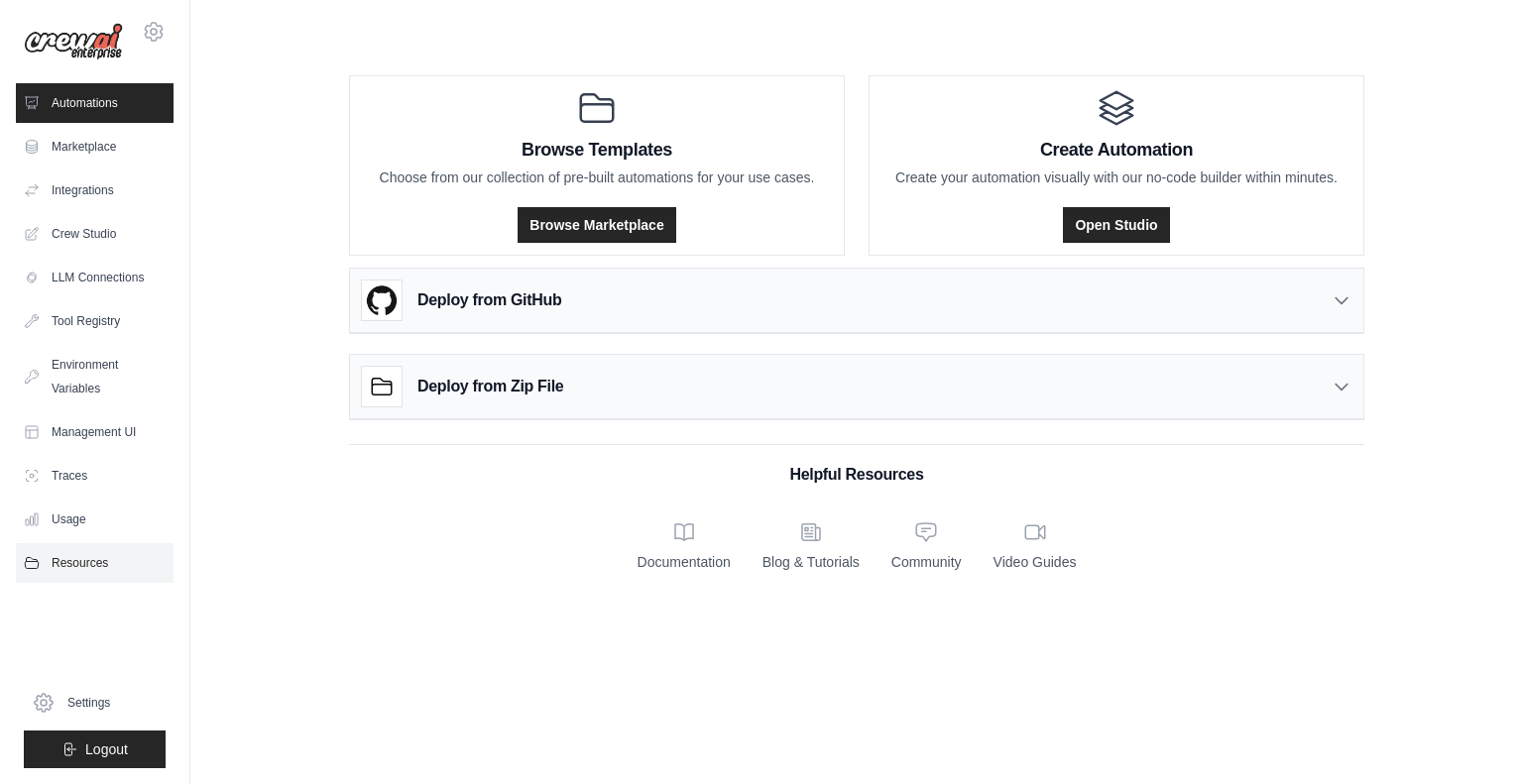 click on "Resources" at bounding box center (94, 563) 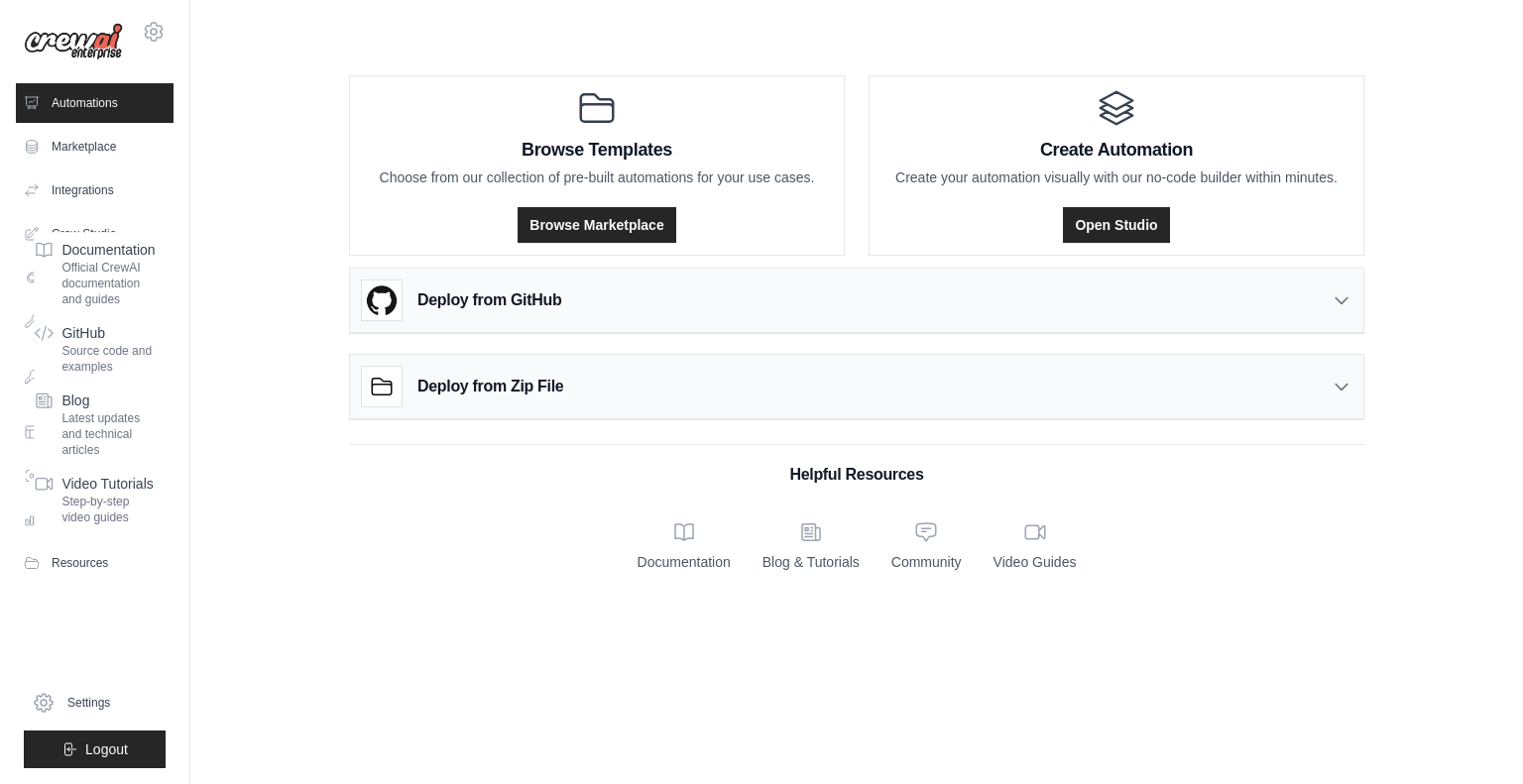 click on "Documentation
Blog & Tutorials
Community
Video Guides" at bounding box center (857, 546) 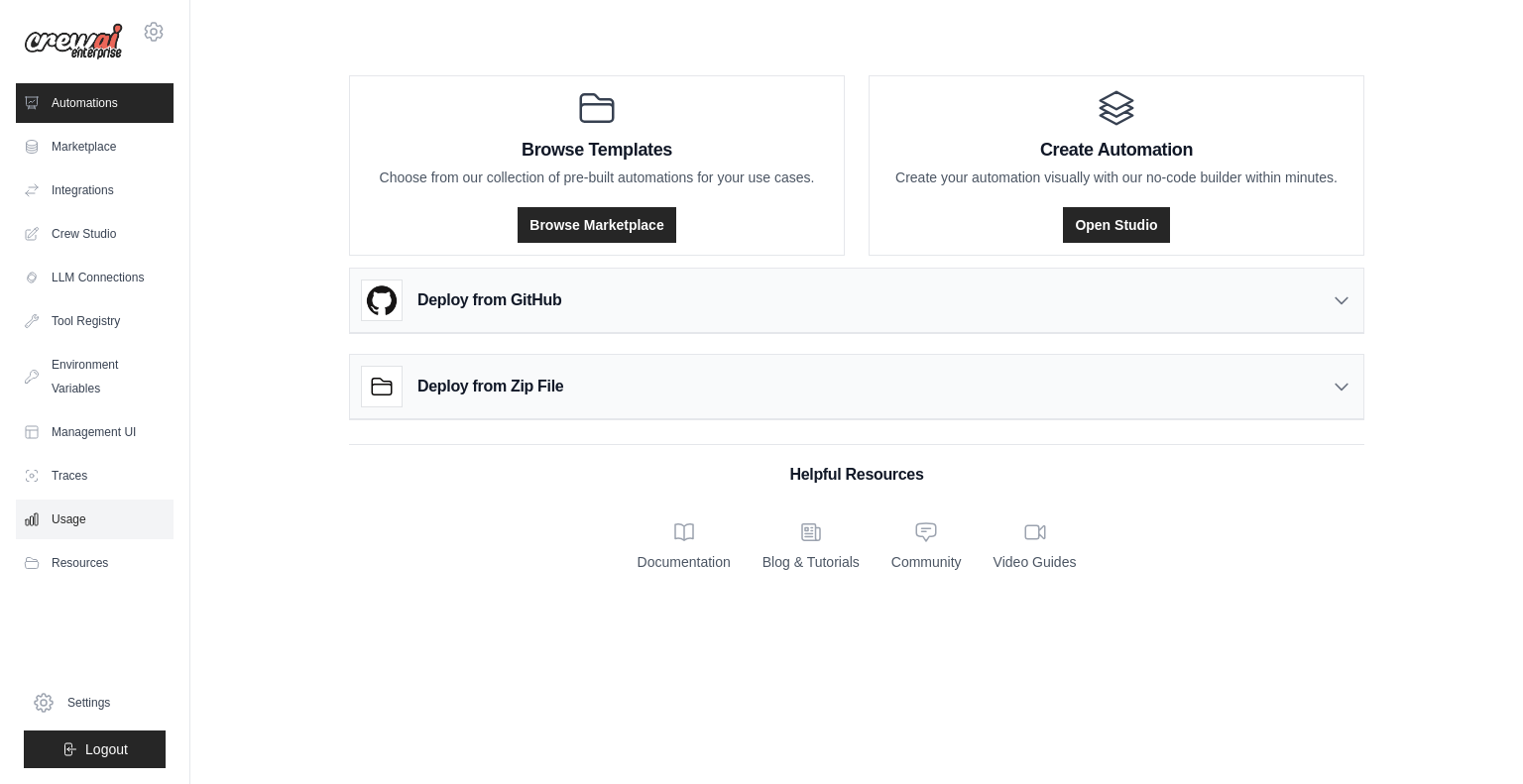 click on "Usage" at bounding box center [94, 519] 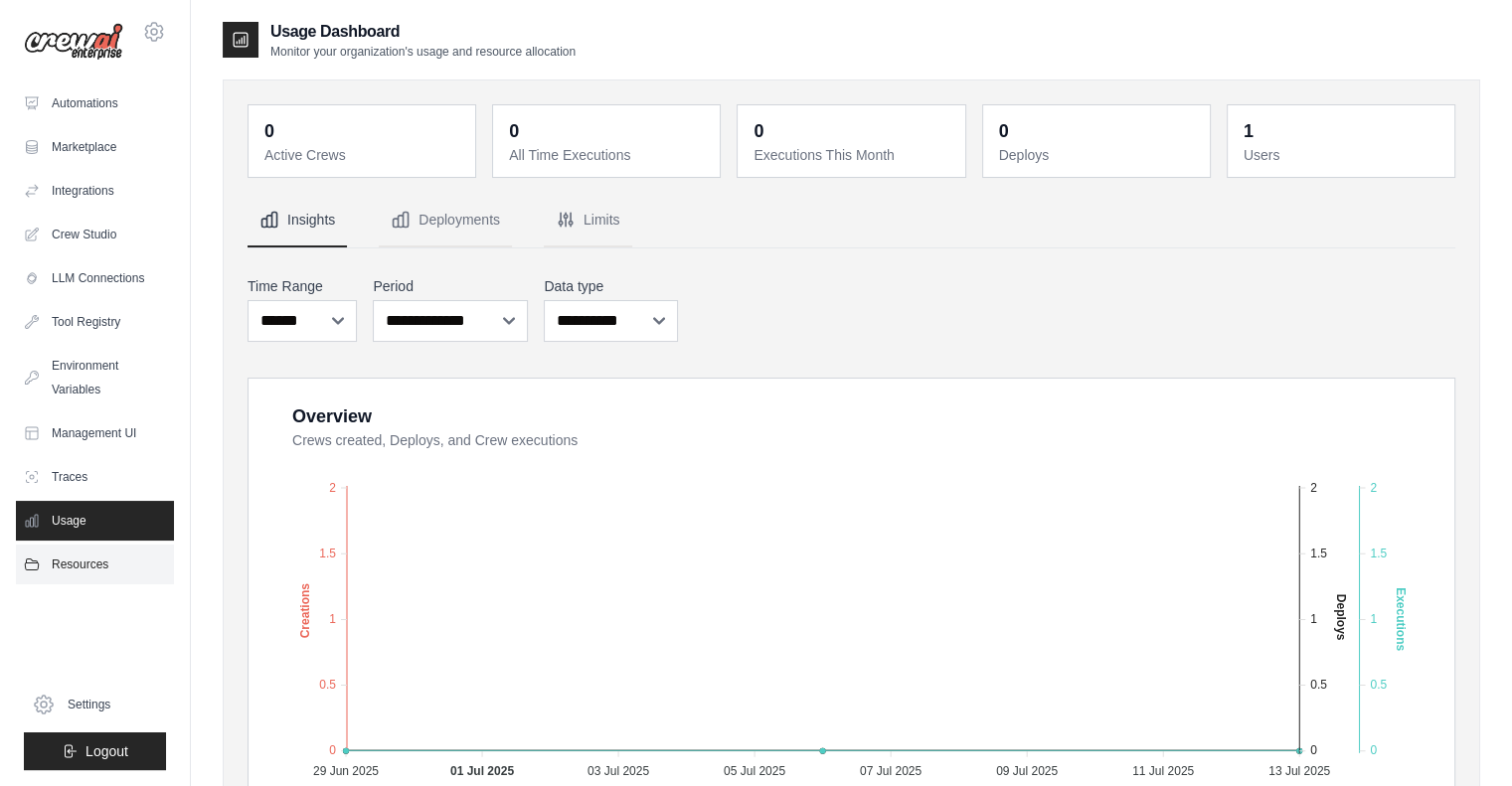 click on "Resources" at bounding box center (94, 564) 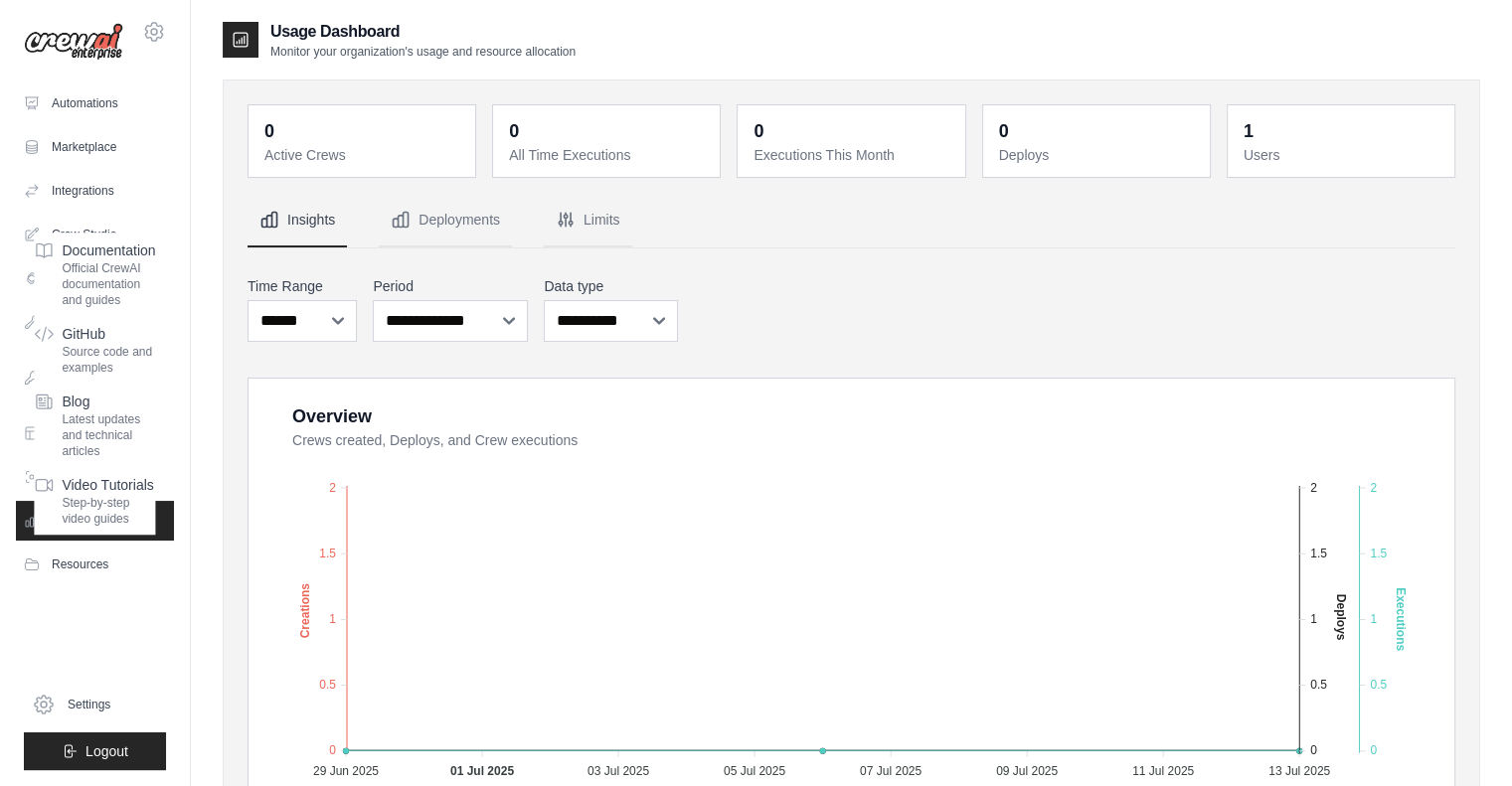 click on "[EMAIL]
Settings
Automations
Marketplace
Integrations
Crew Studio" at bounding box center (95, 393) 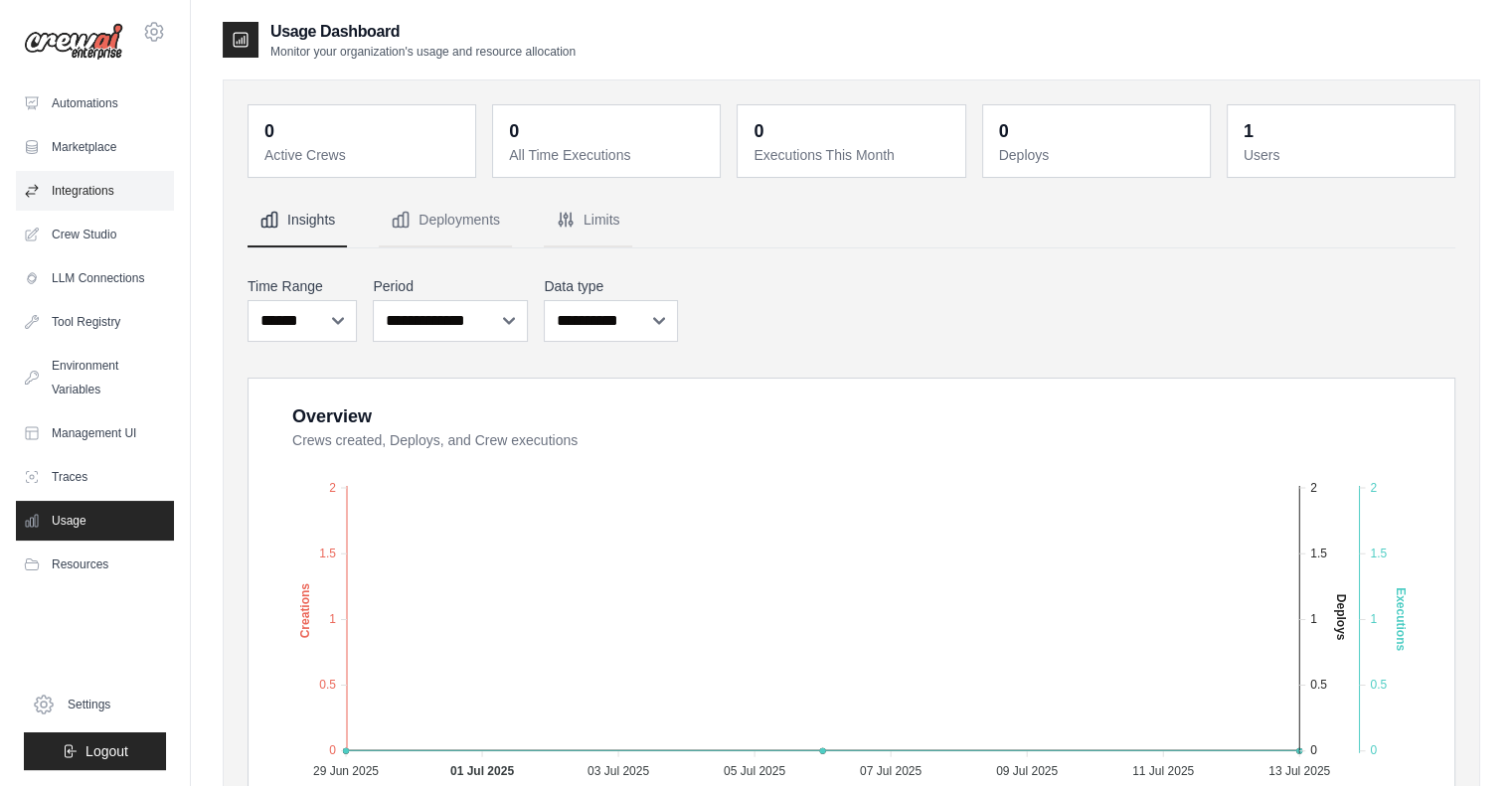 click on "Integrations" at bounding box center [94, 191] 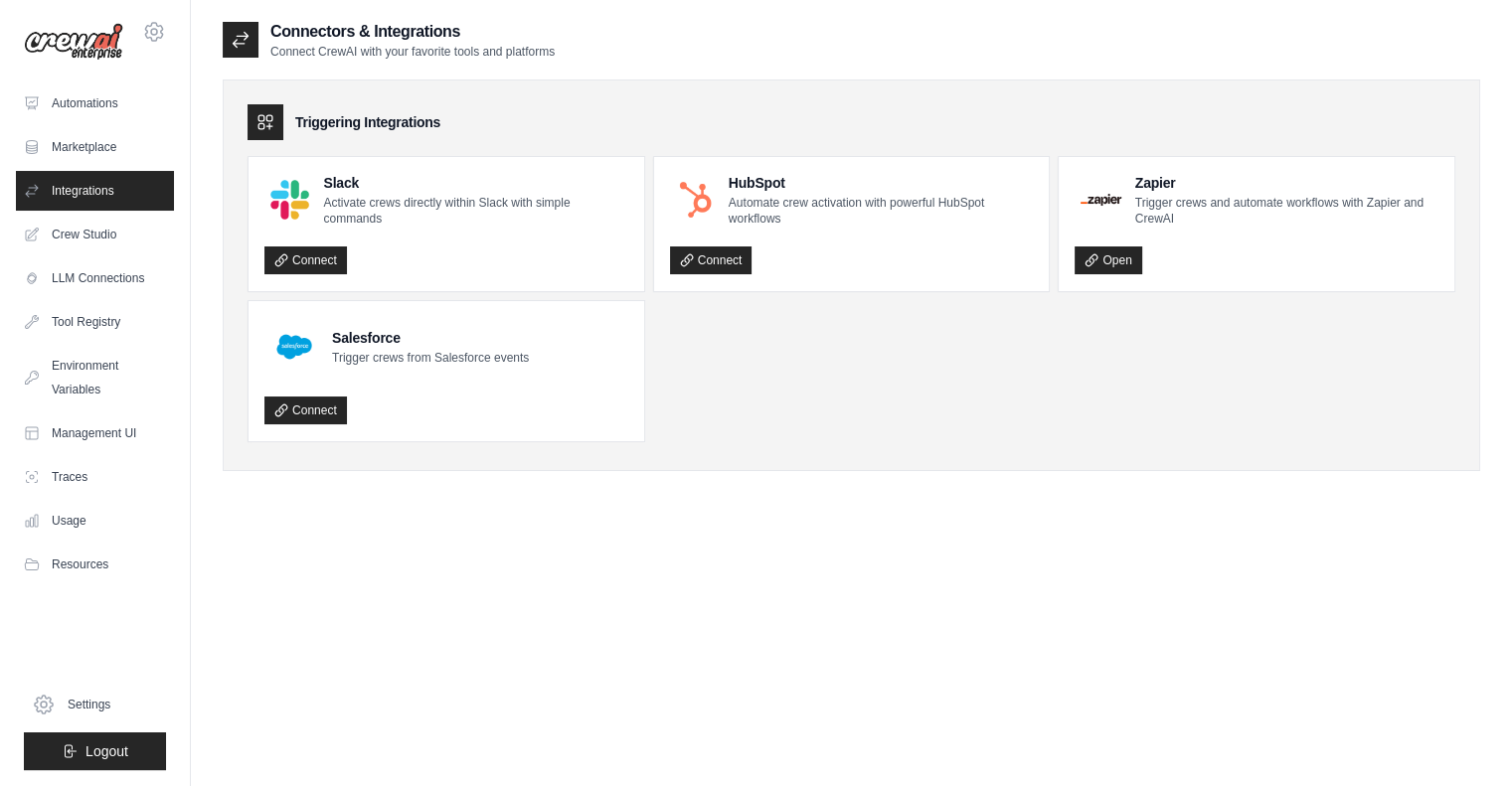 click 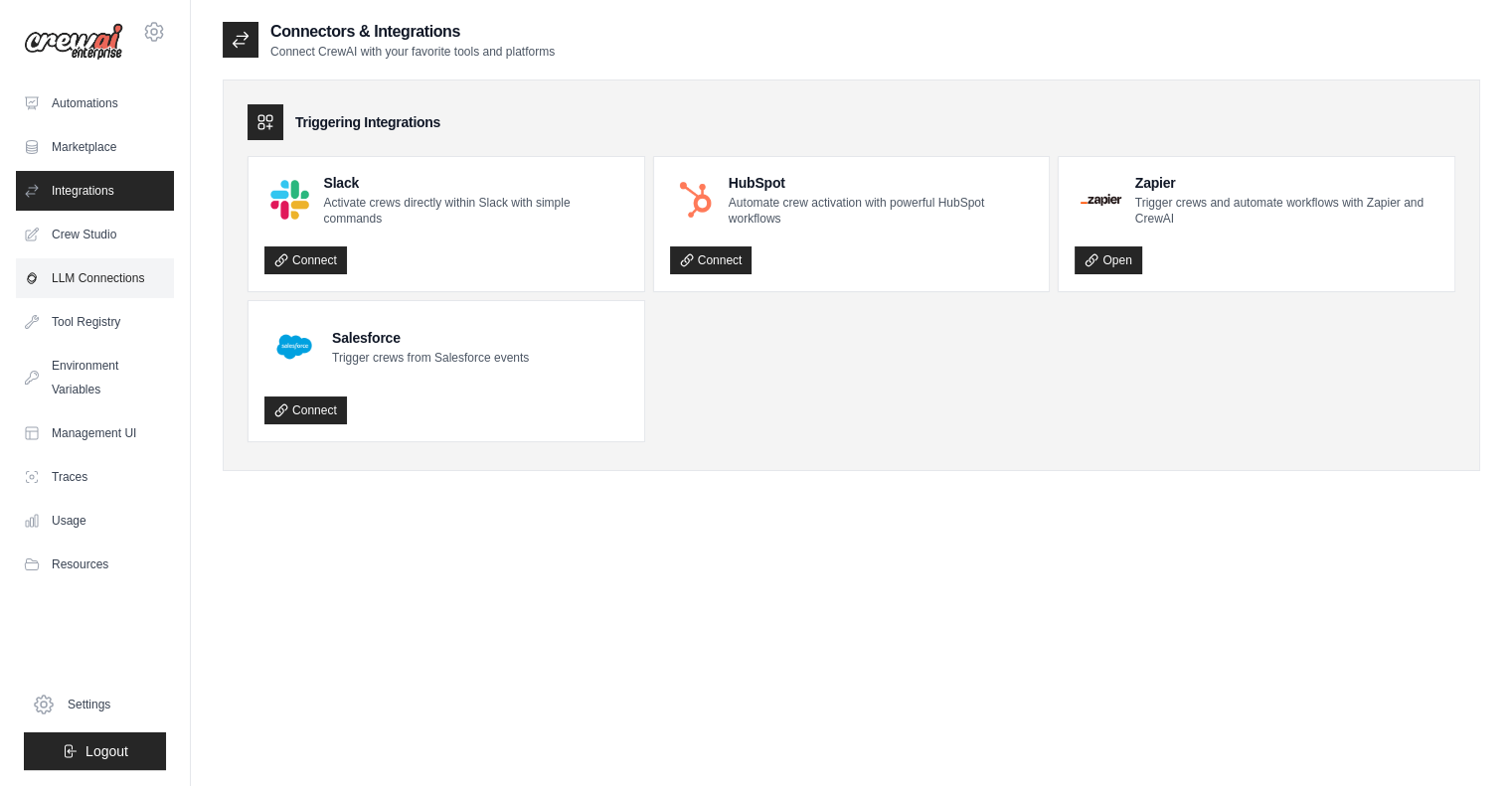 click on "LLM Connections" at bounding box center [94, 278] 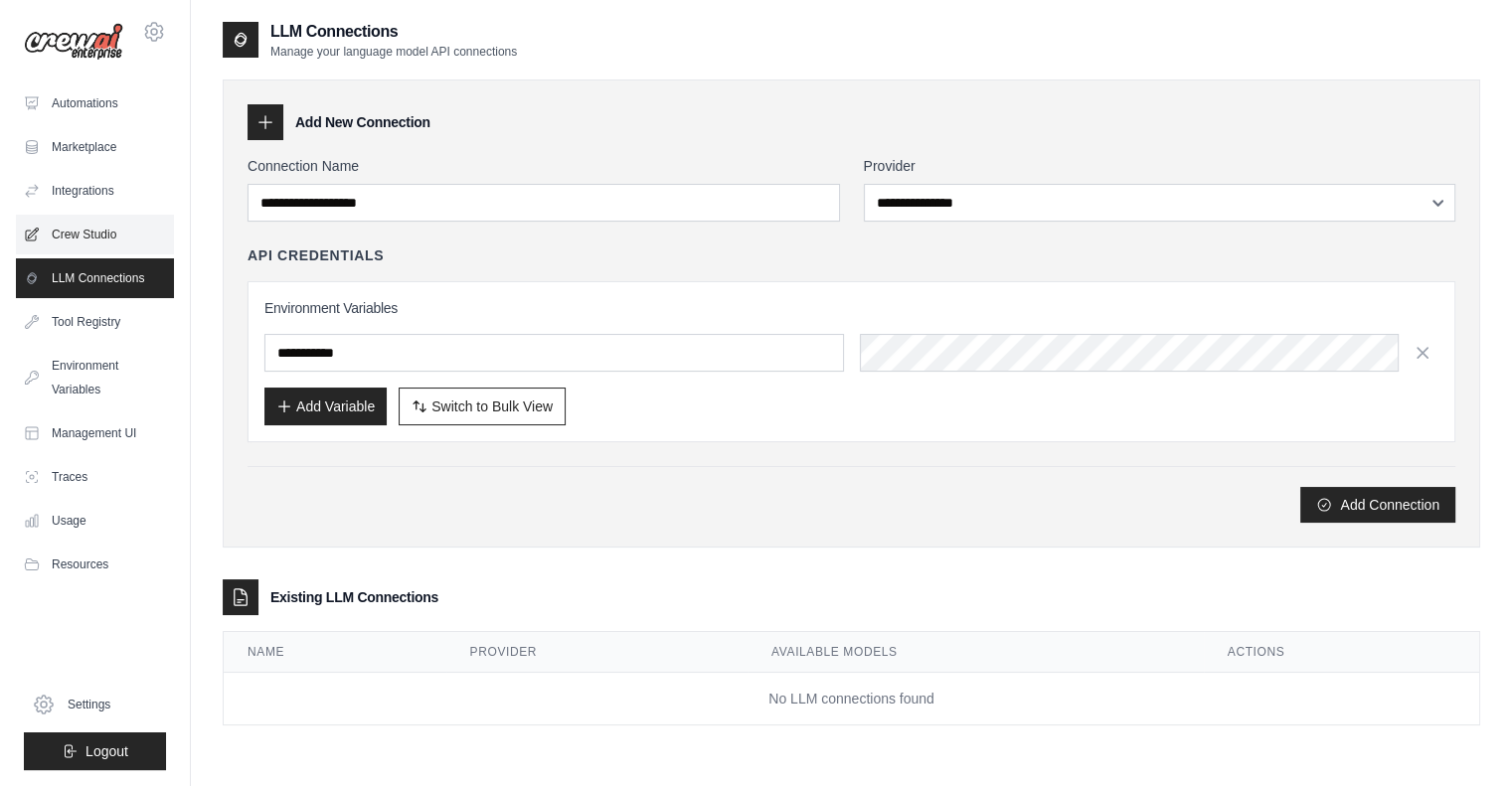 click on "Crew Studio" at bounding box center [94, 235] 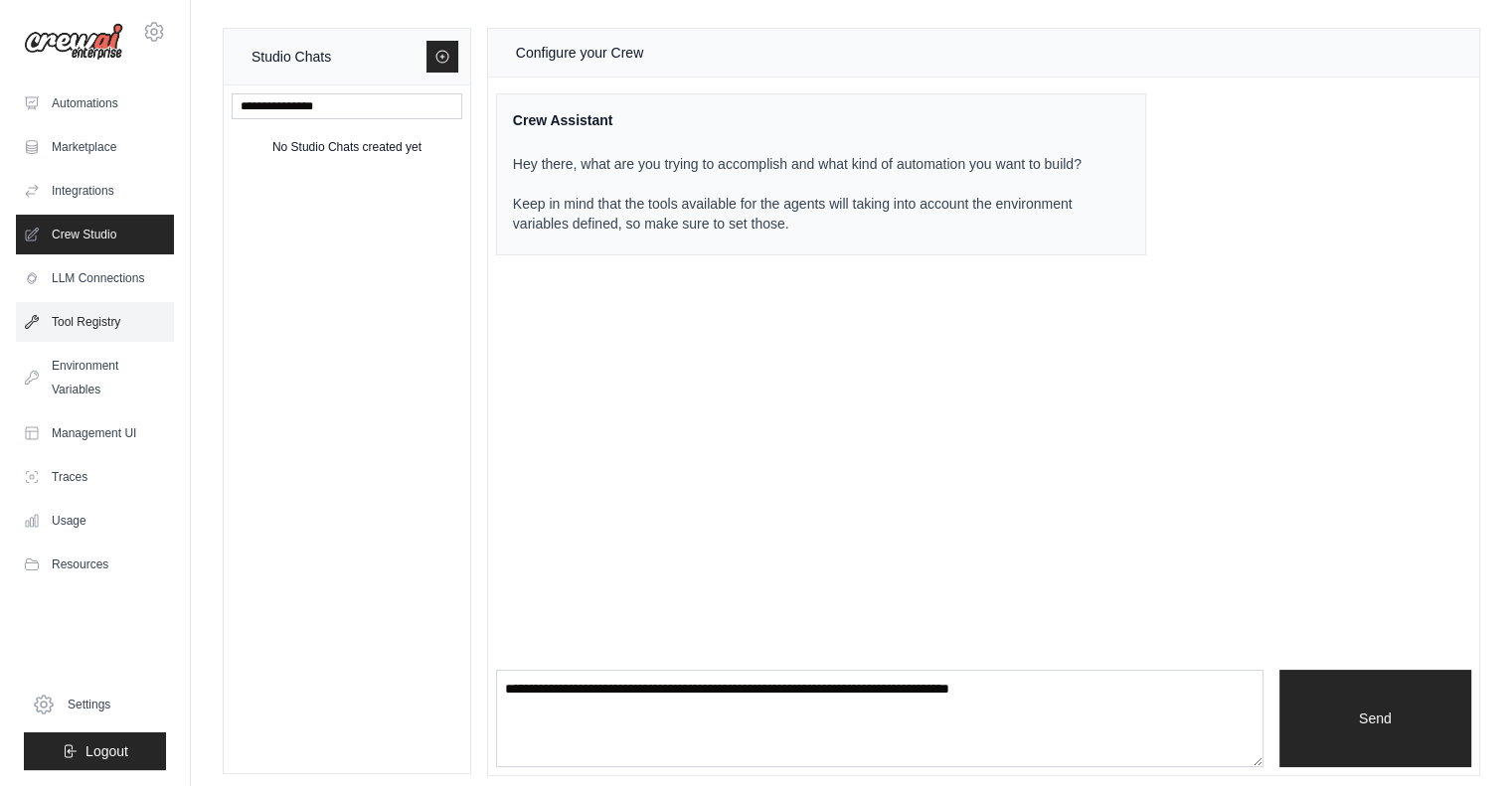click on "Tool Registry" at bounding box center [94, 322] 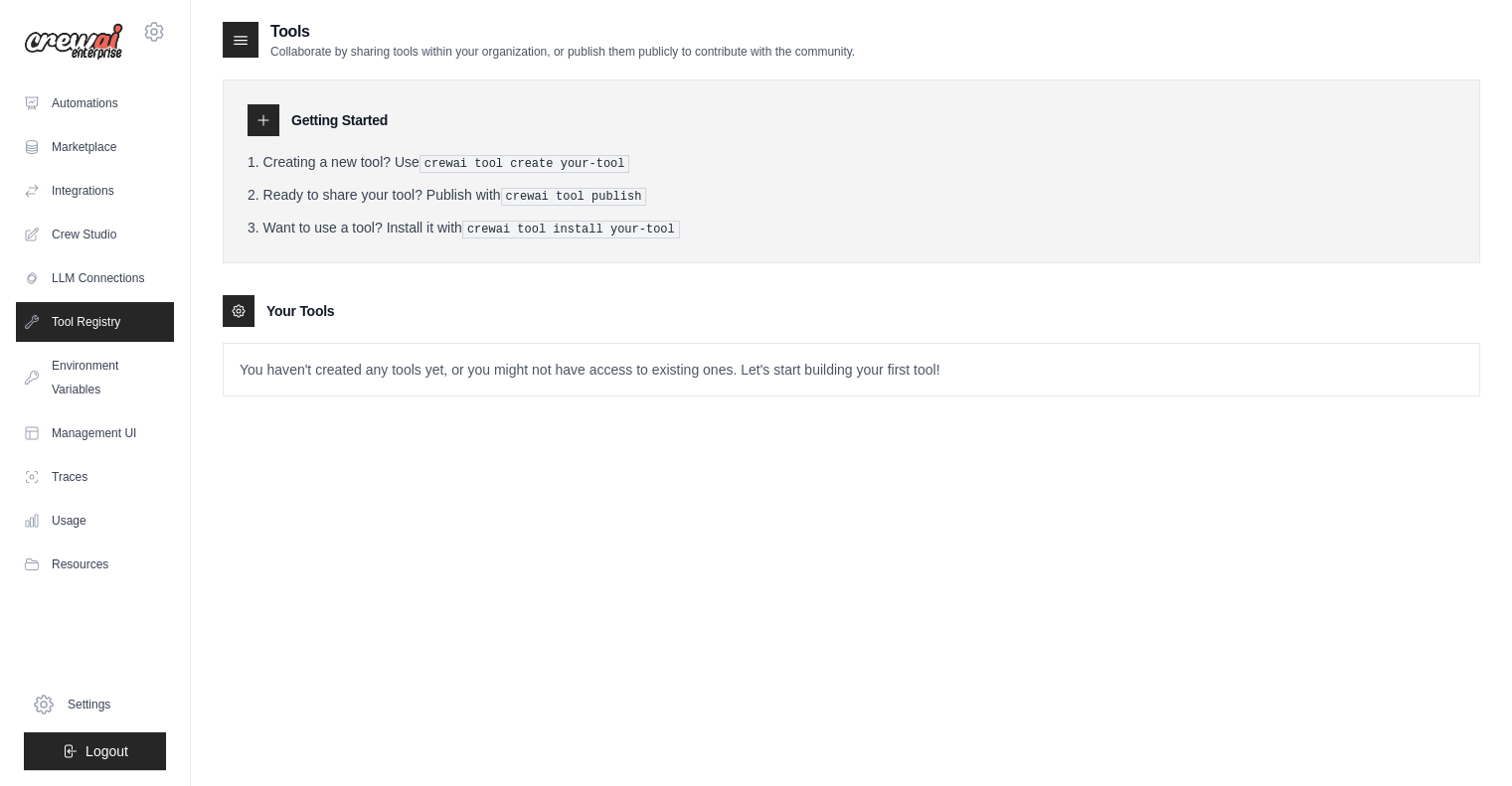click on "You haven't created any tools yet, or you might not have access to
existing ones. Let's start building your first tool!" at bounding box center (851, 370) 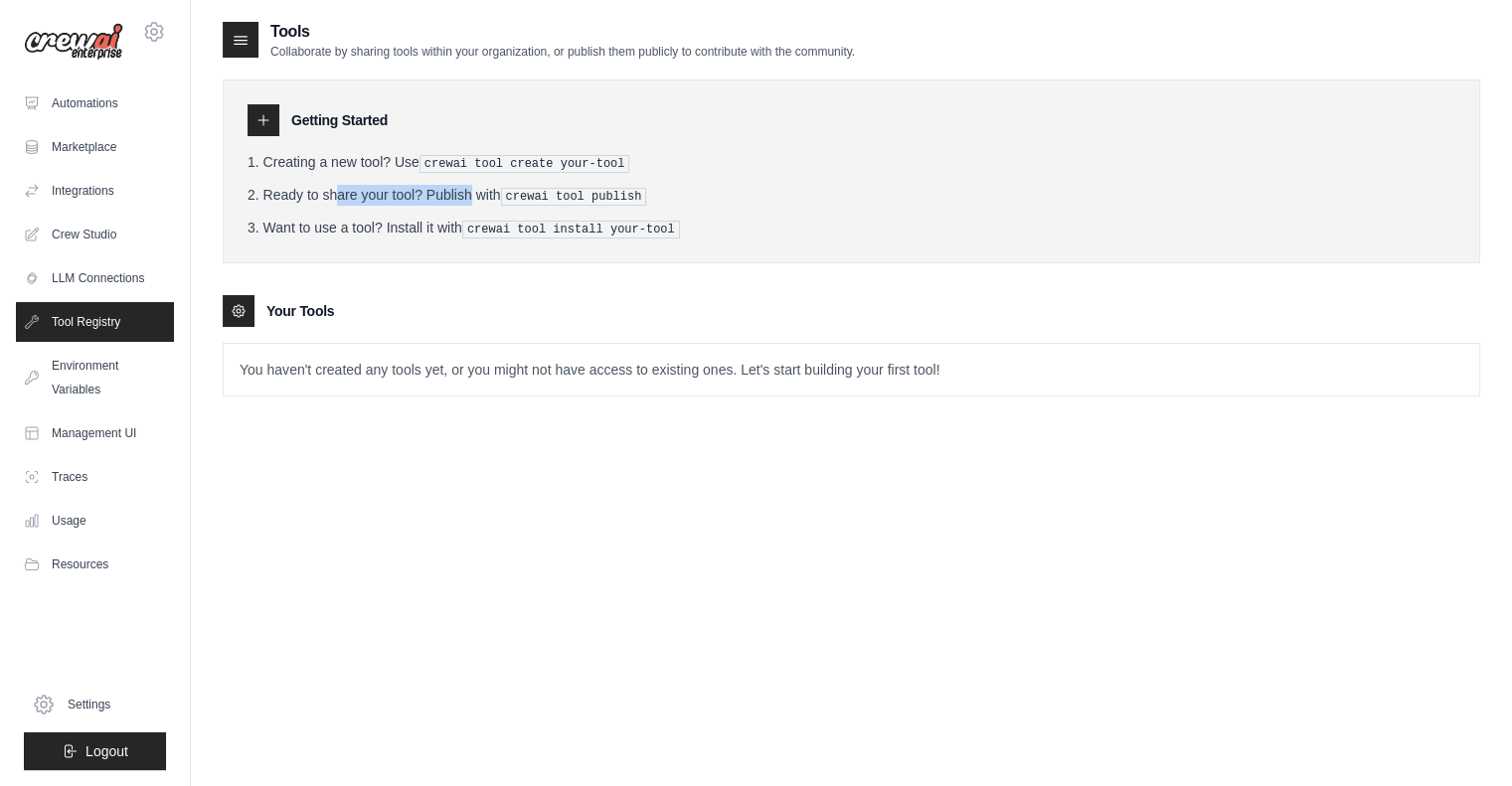 drag, startPoint x: 282, startPoint y: 188, endPoint x: 414, endPoint y: 182, distance: 132.13629 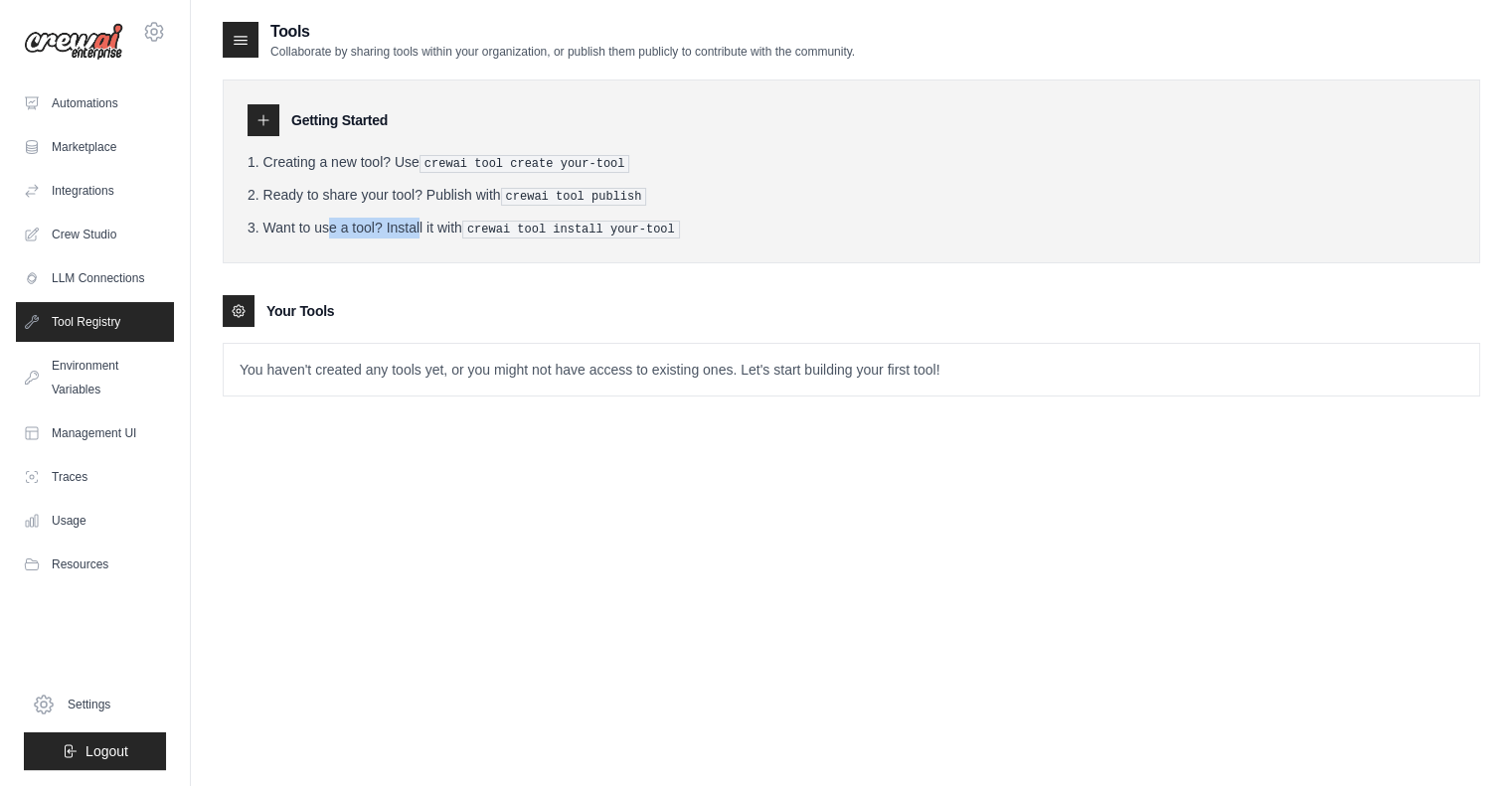 drag, startPoint x: 269, startPoint y: 220, endPoint x: 368, endPoint y: 211, distance: 99.40825 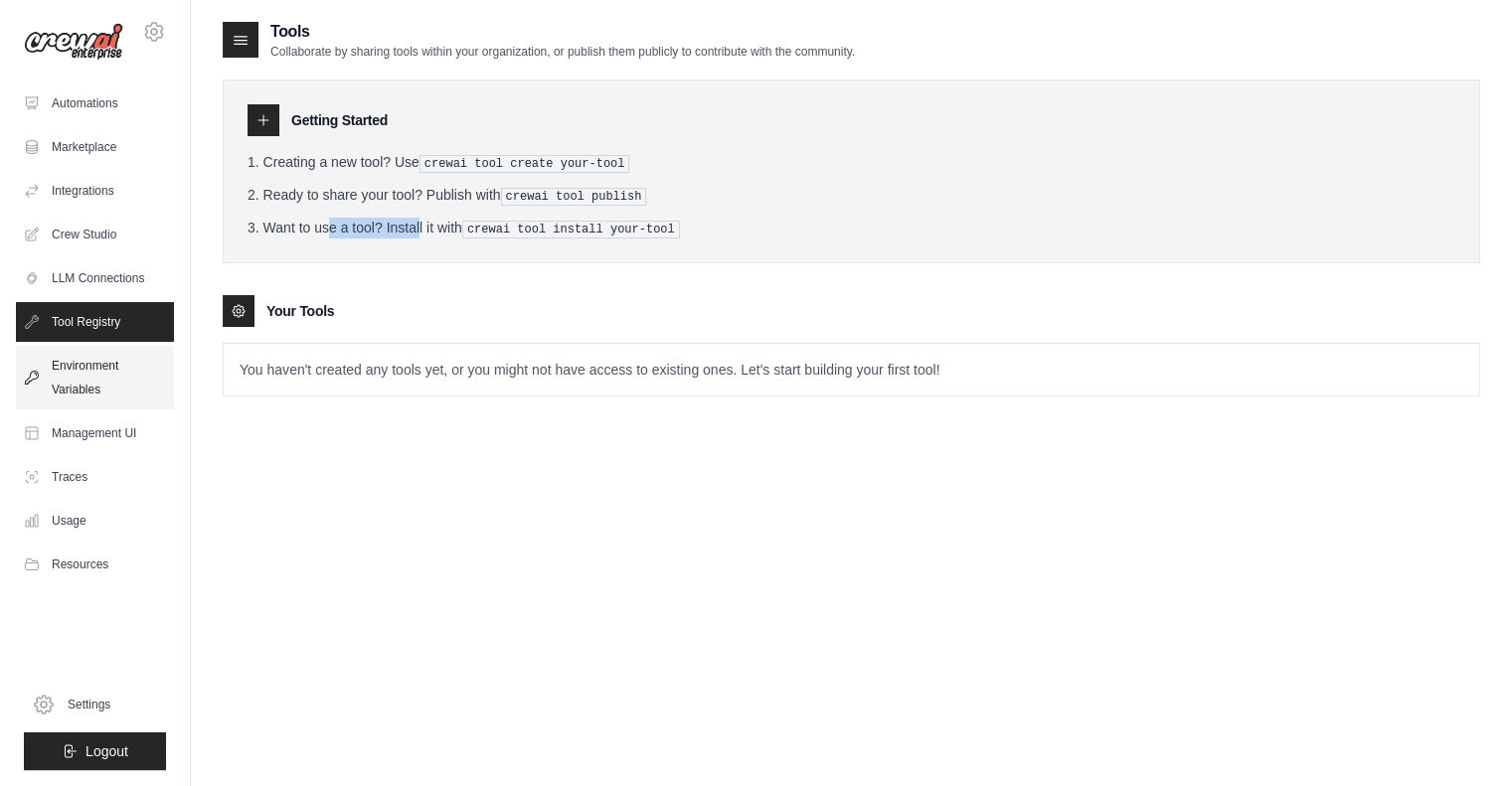 click on "Environment Variables" at bounding box center [94, 378] 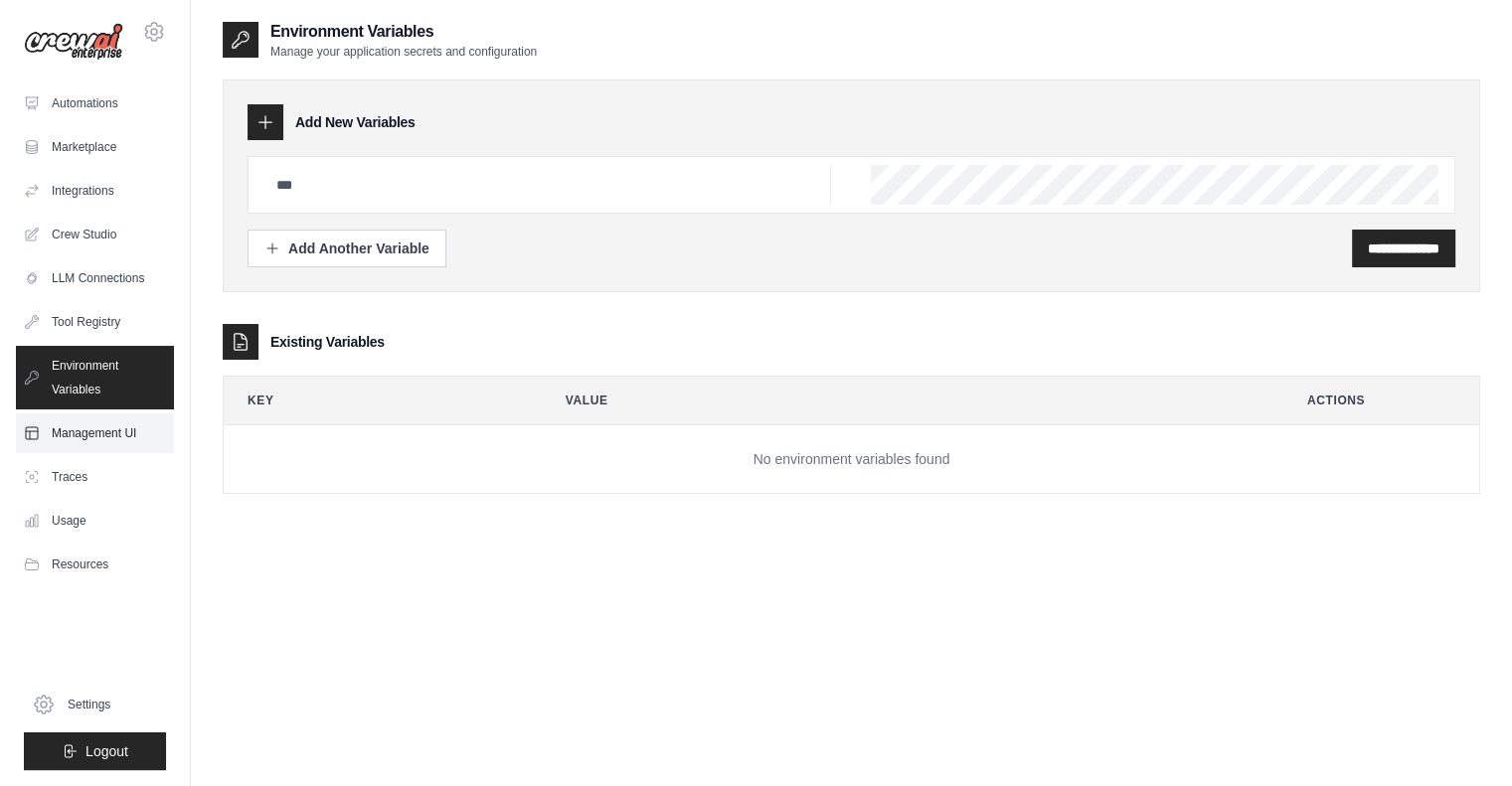click on "Management UI" at bounding box center (94, 433) 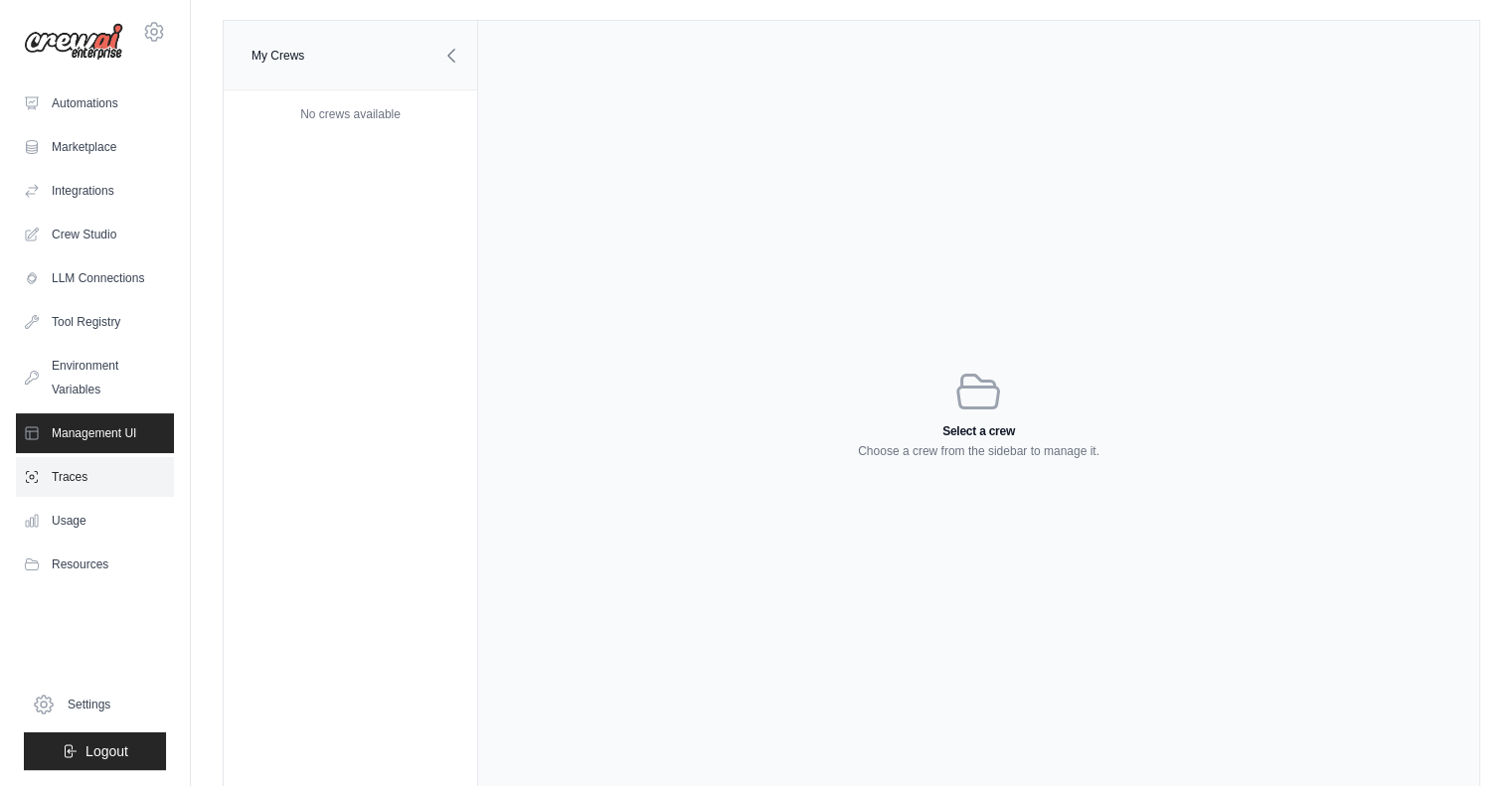 click on "Traces" at bounding box center (94, 477) 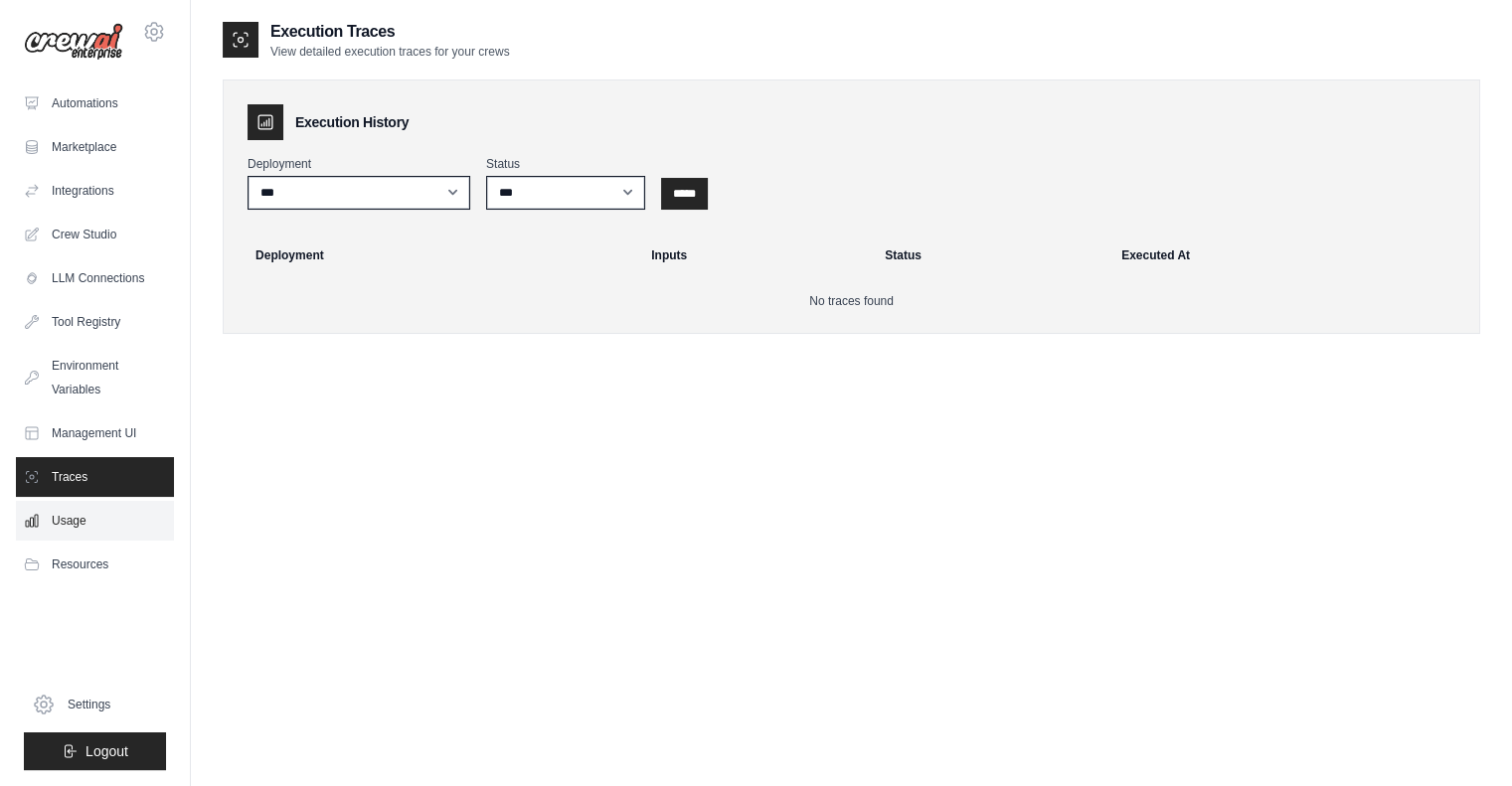 click on "Usage" at bounding box center (94, 521) 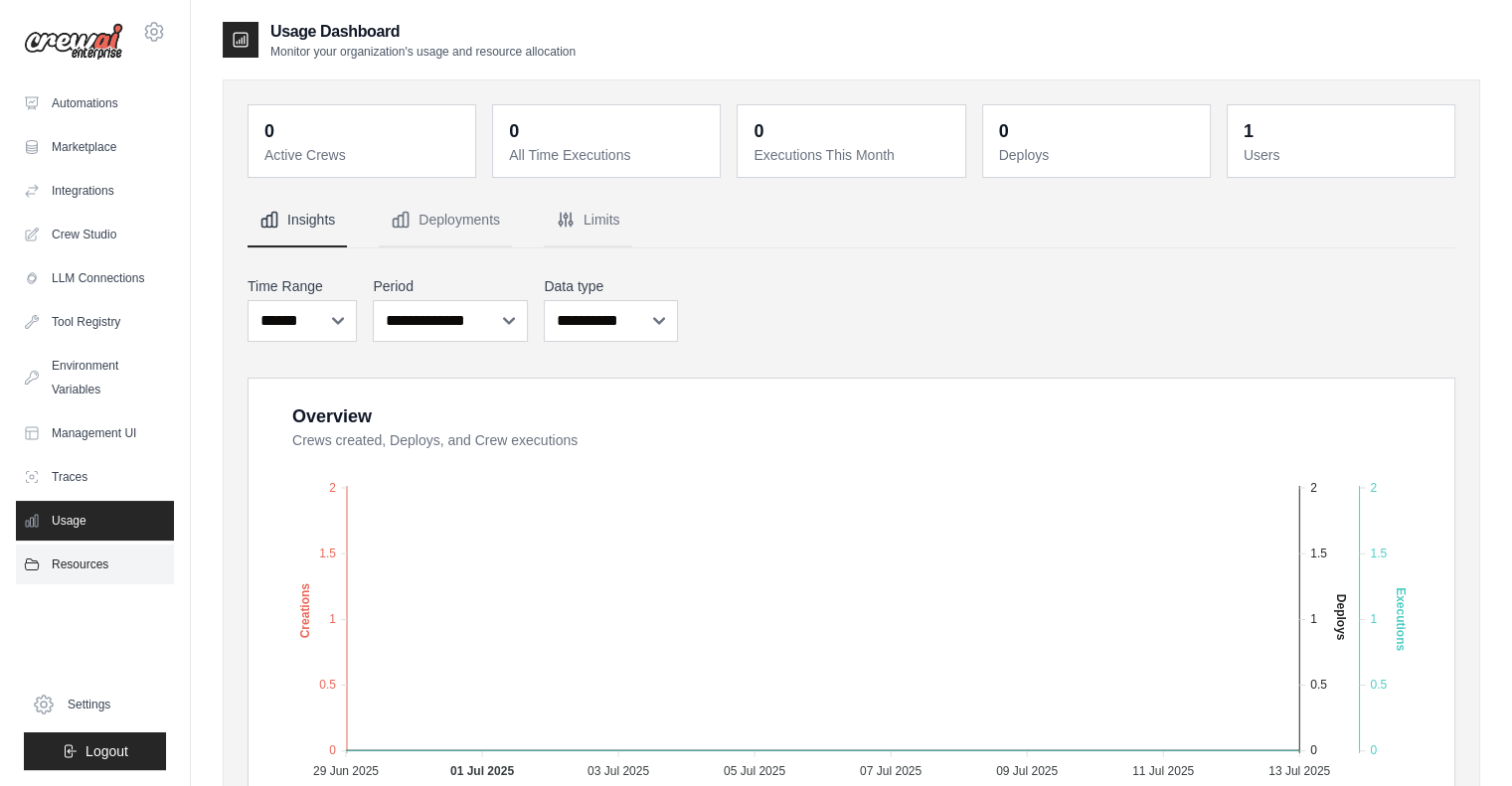 click on "Resources" at bounding box center [94, 564] 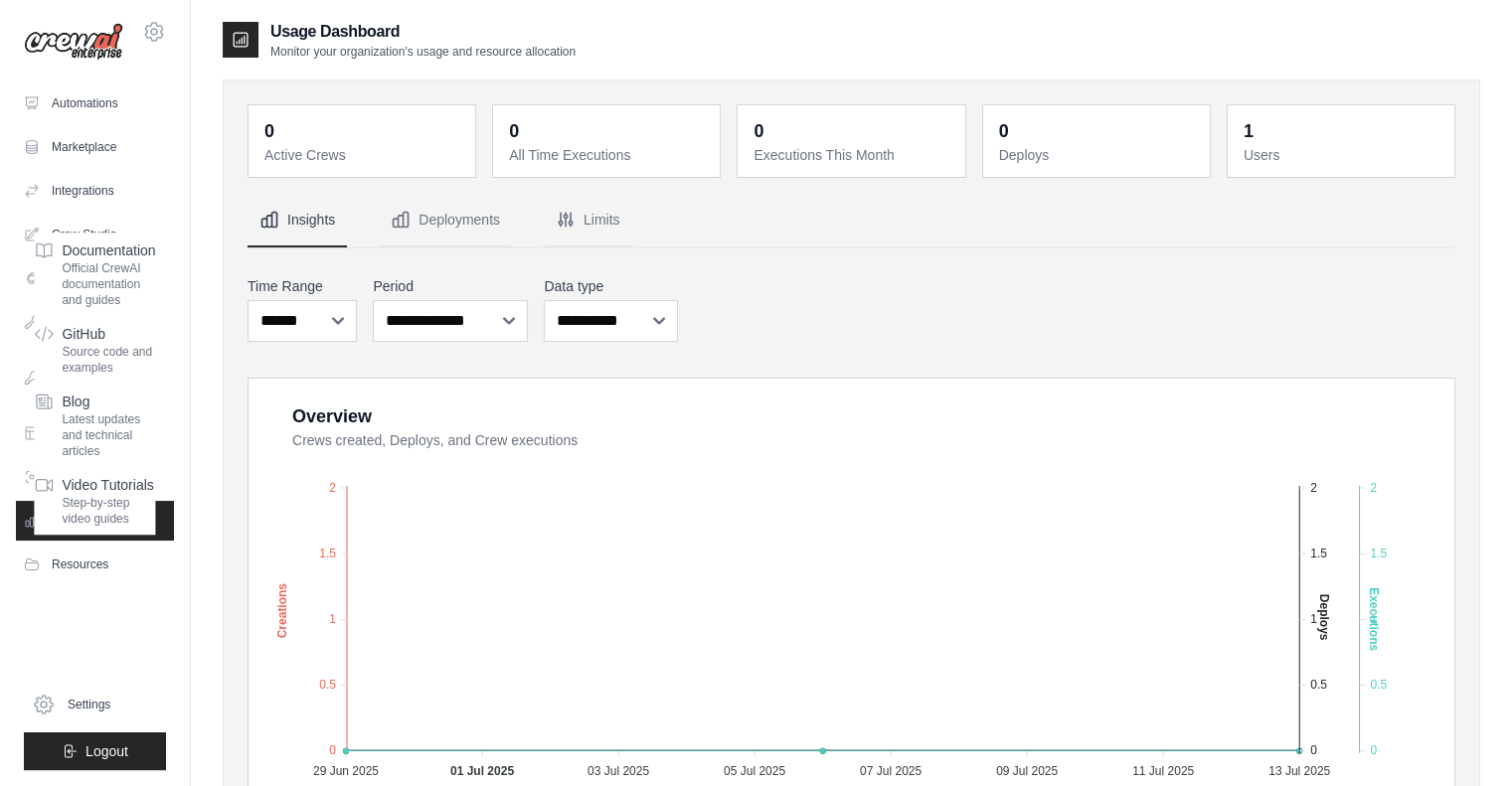 click on "Automations
Marketplace
Integrations
Crew Studio
LLM Connections
Documentation" at bounding box center [94, 426] 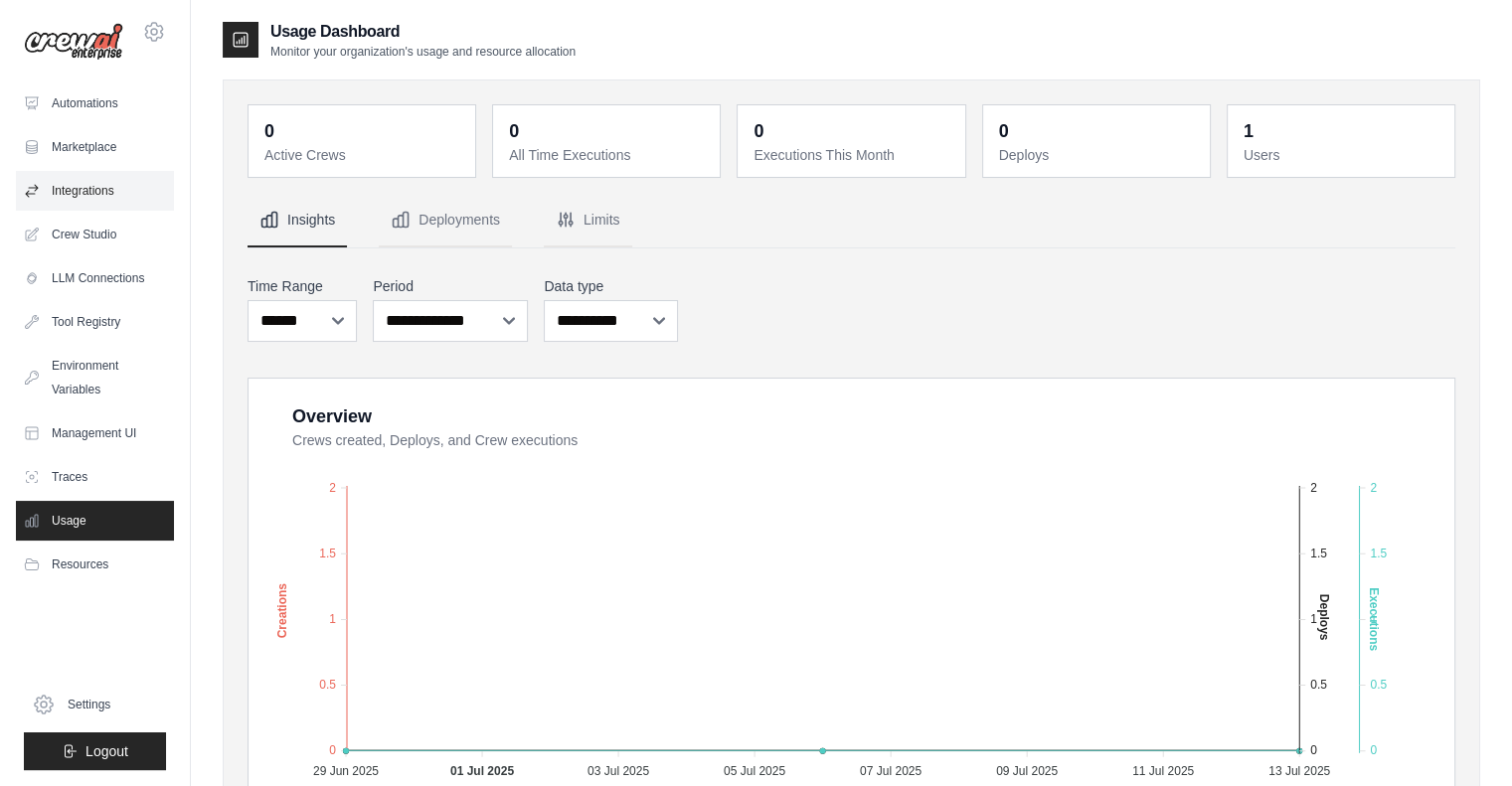 click on "Integrations" at bounding box center (94, 191) 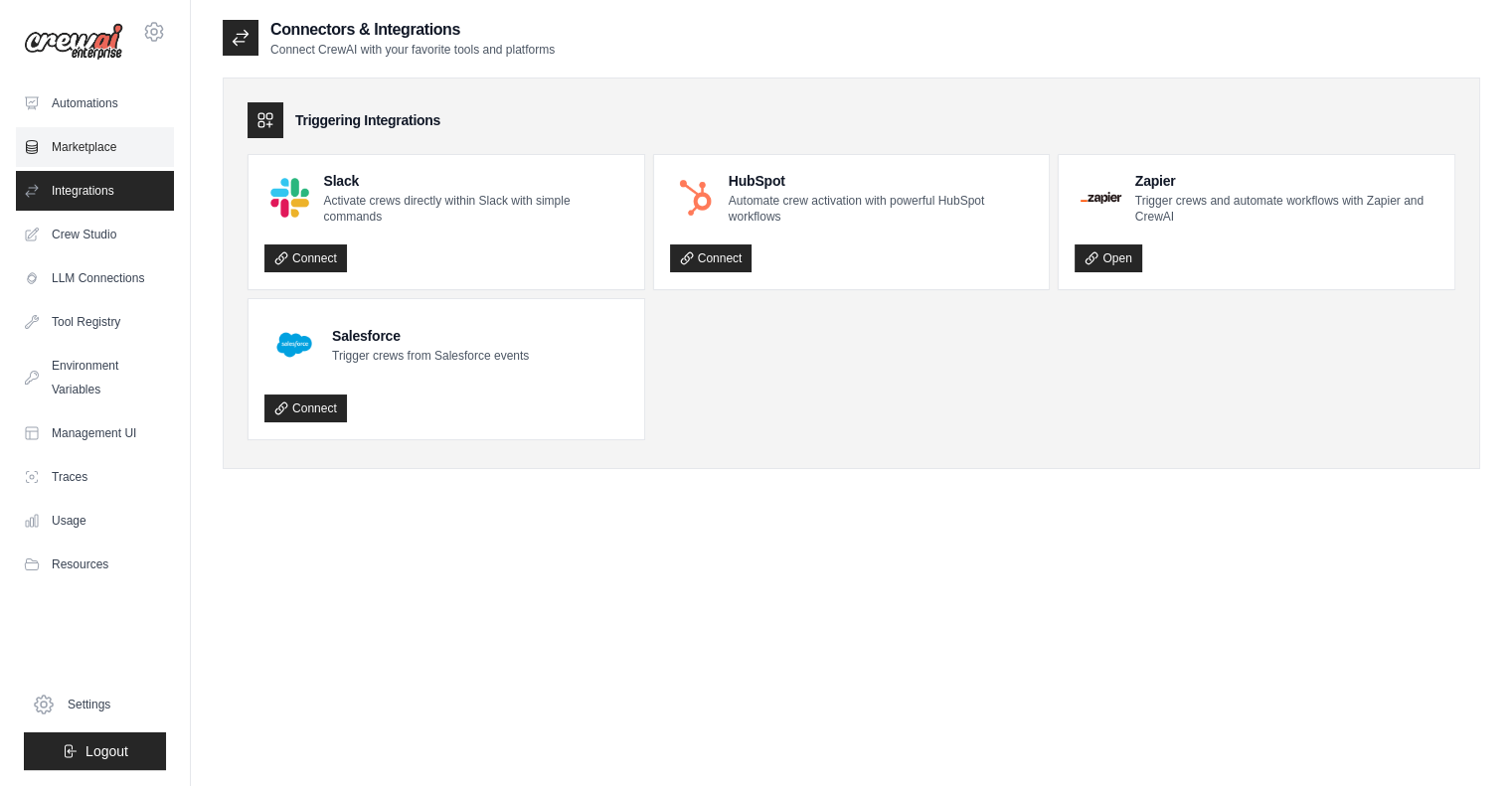 scroll, scrollTop: 0, scrollLeft: 0, axis: both 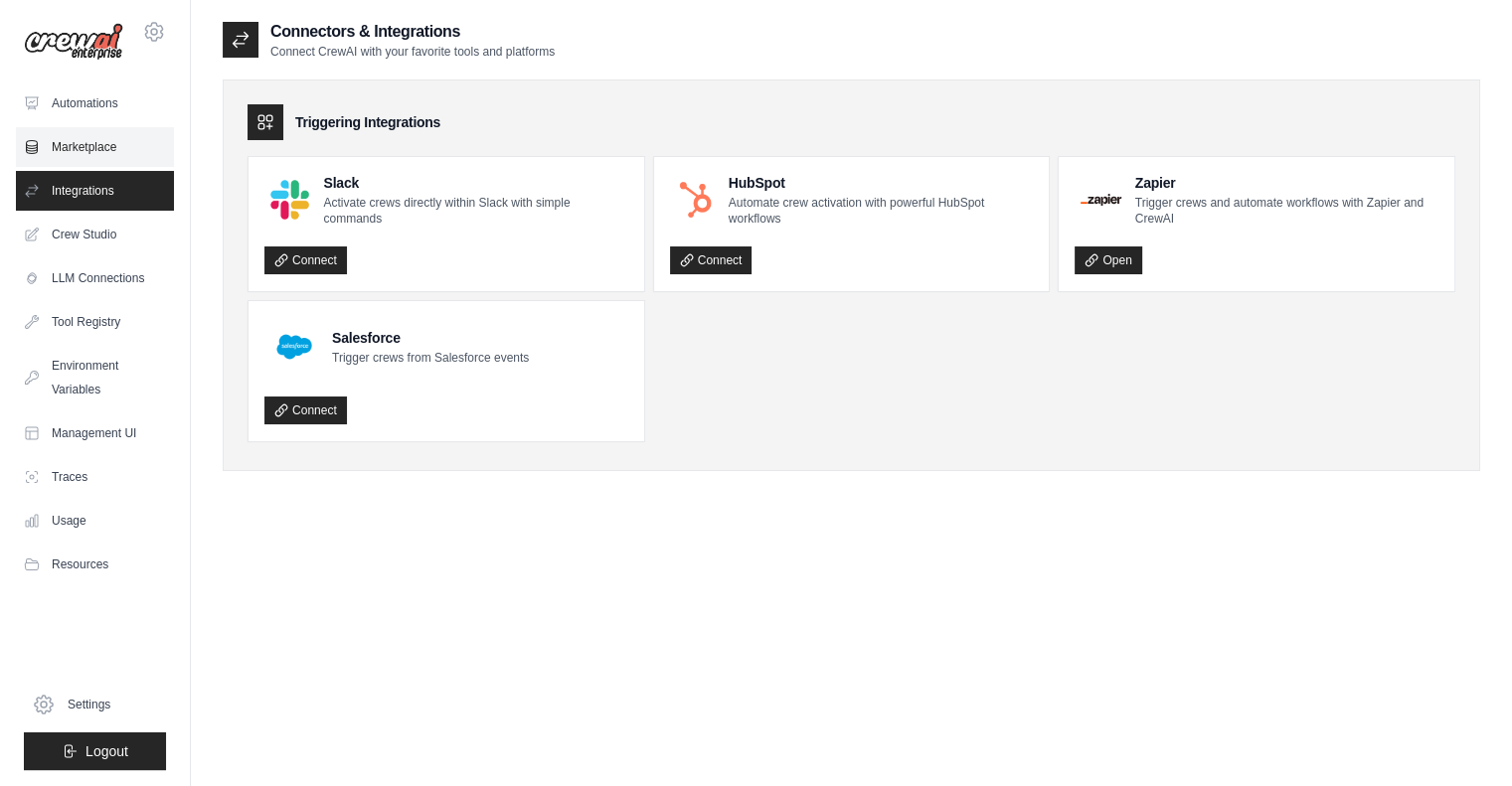 click on "Marketplace" at bounding box center [94, 147] 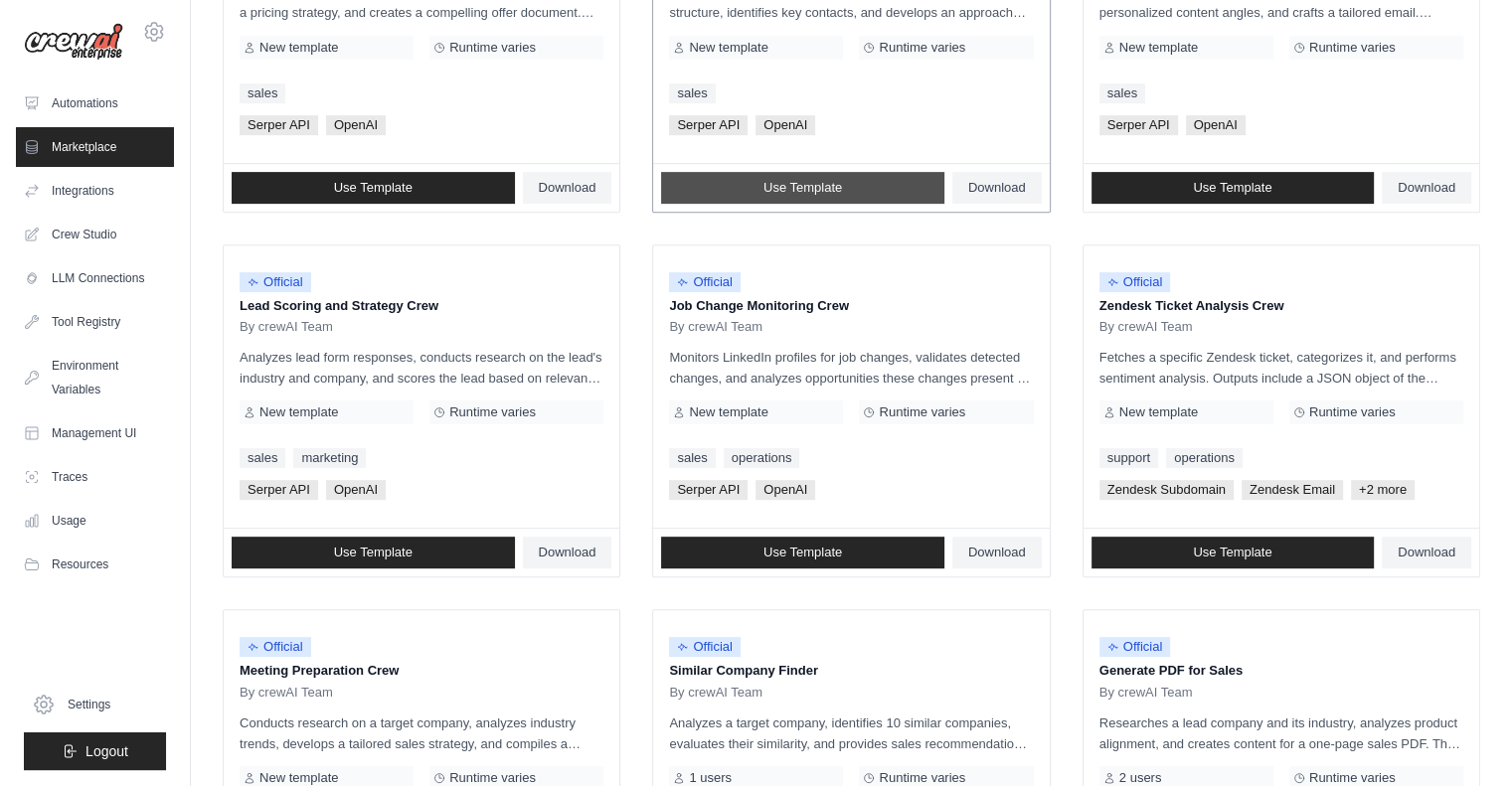 scroll, scrollTop: 758, scrollLeft: 0, axis: vertical 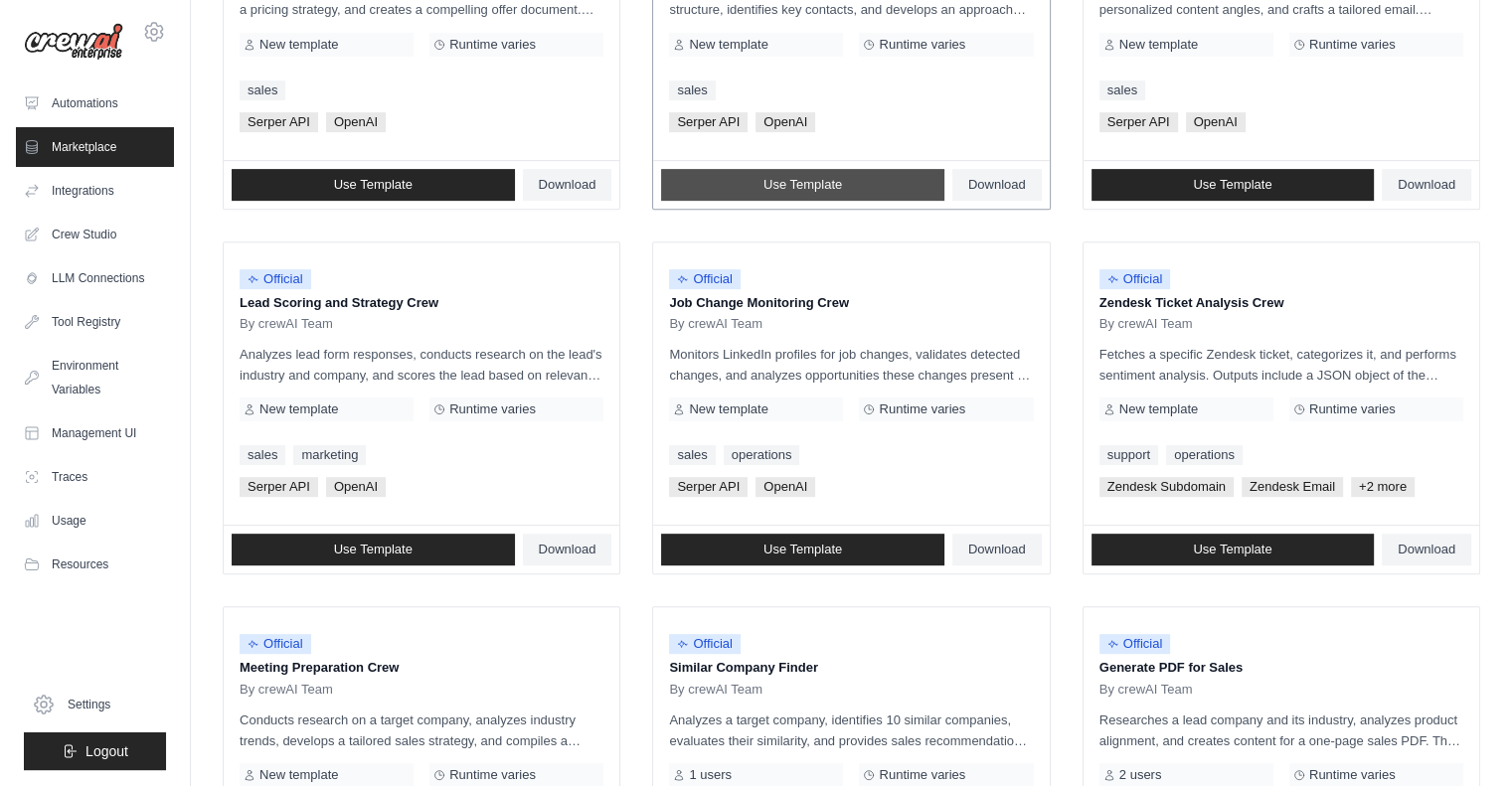 click on "New template" at bounding box center (756, 409) 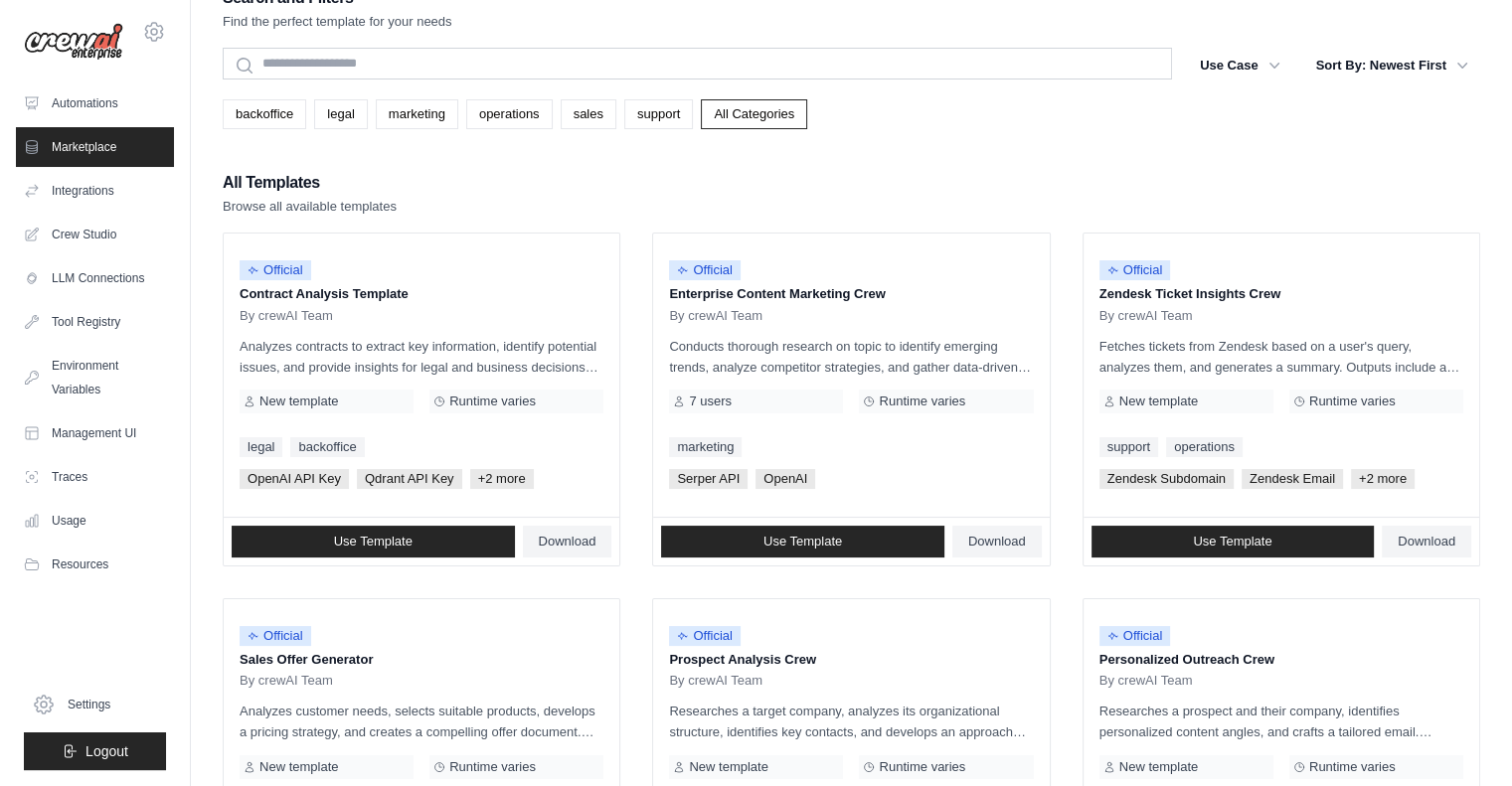 scroll, scrollTop: 0, scrollLeft: 0, axis: both 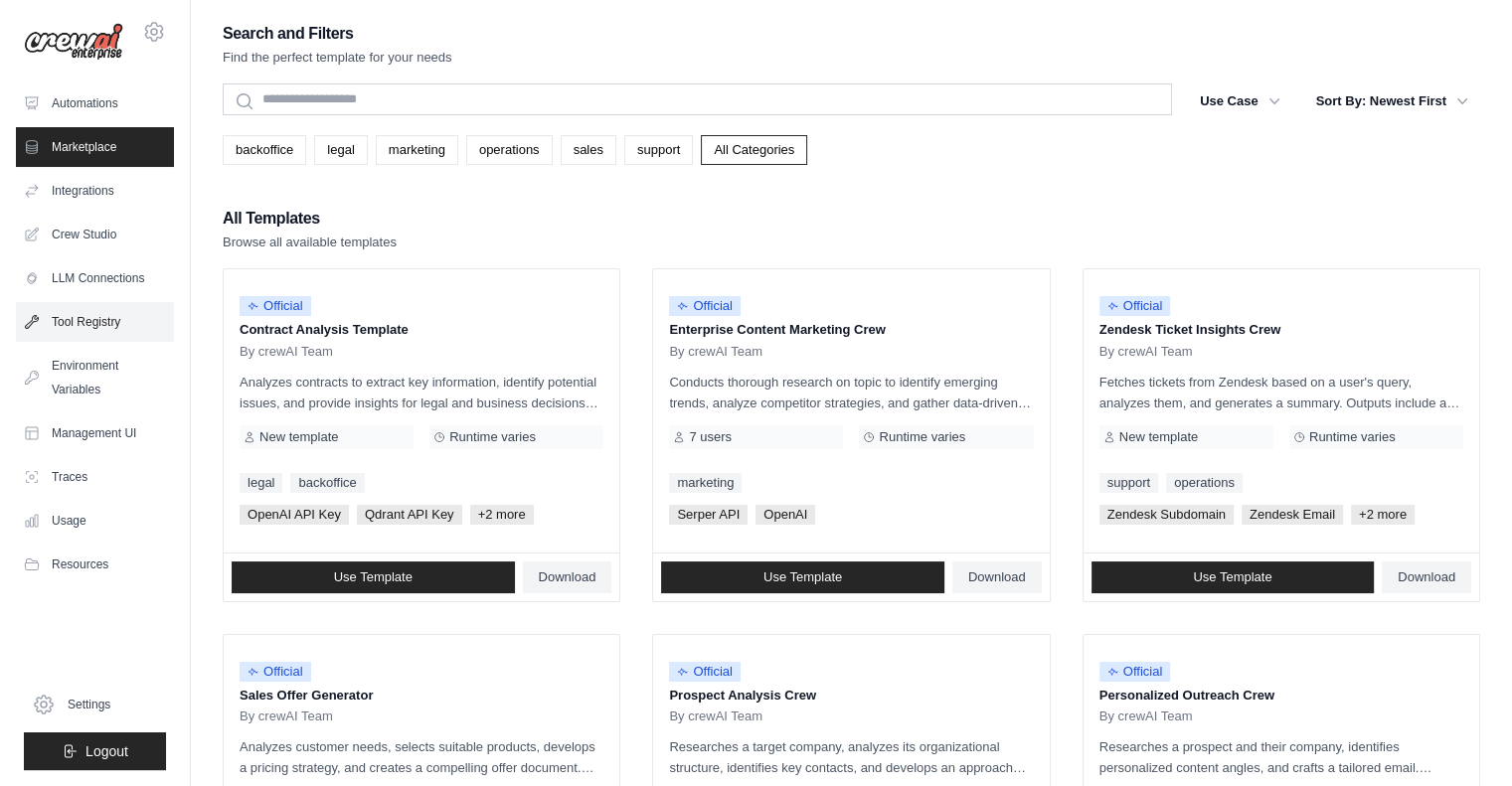 click on "Tool Registry" at bounding box center [94, 322] 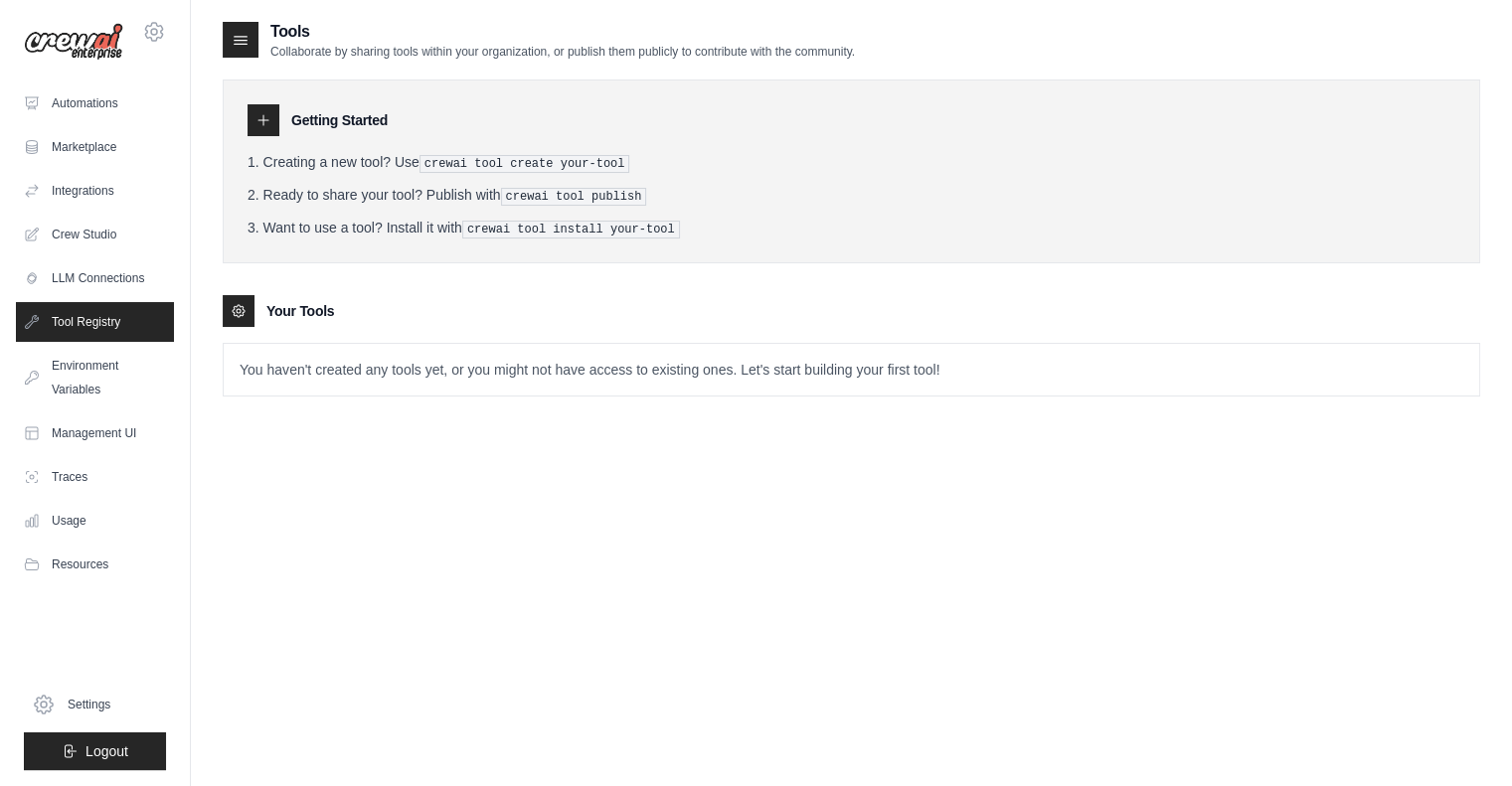 click on "You haven't created any tools yet, or you might not have access to
existing ones. Let's start building your first tool!" at bounding box center (851, 370) 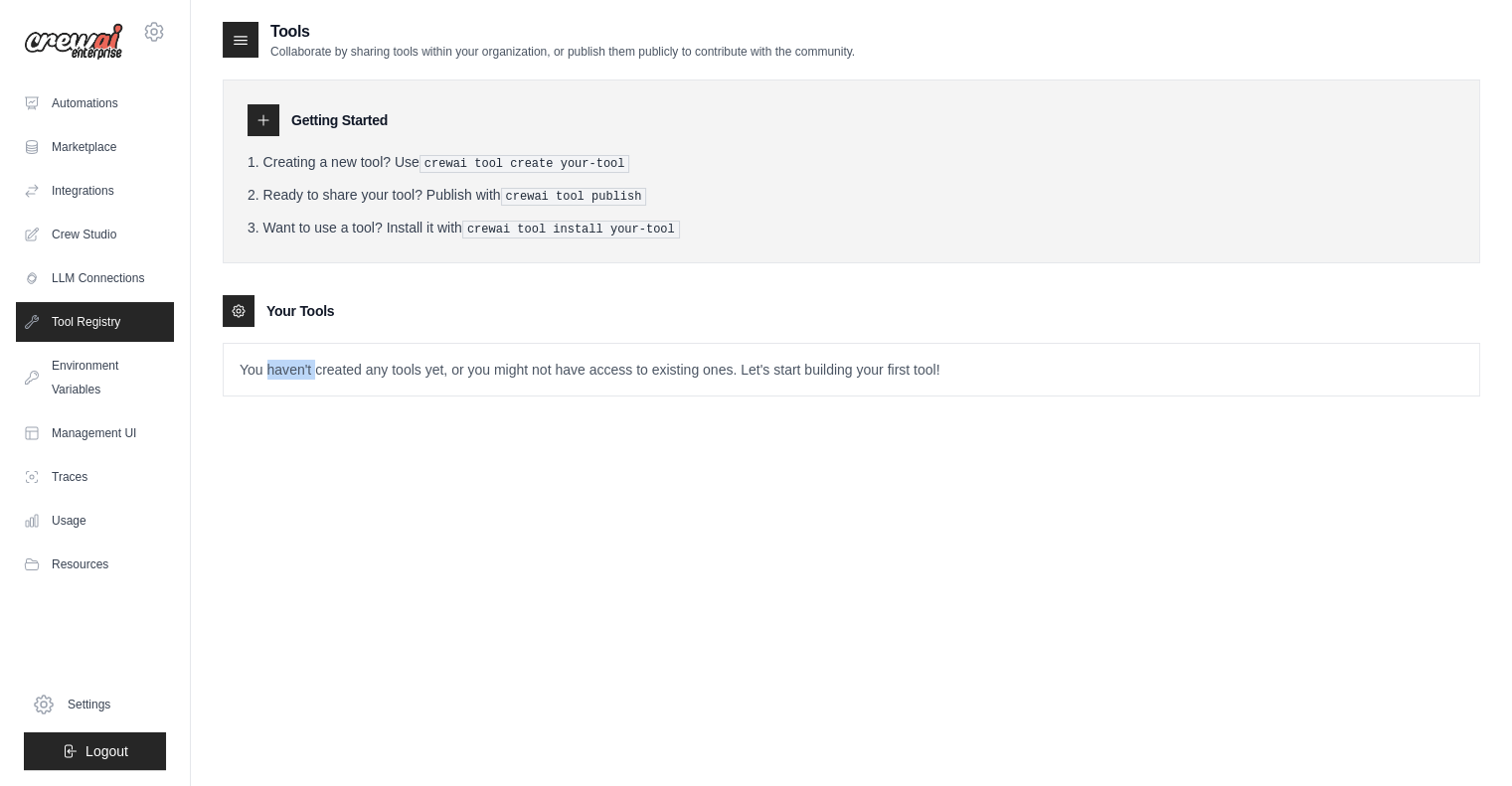 click on "You haven't created any tools yet, or you might not have access to
existing ones. Let's start building your first tool!" at bounding box center (851, 370) 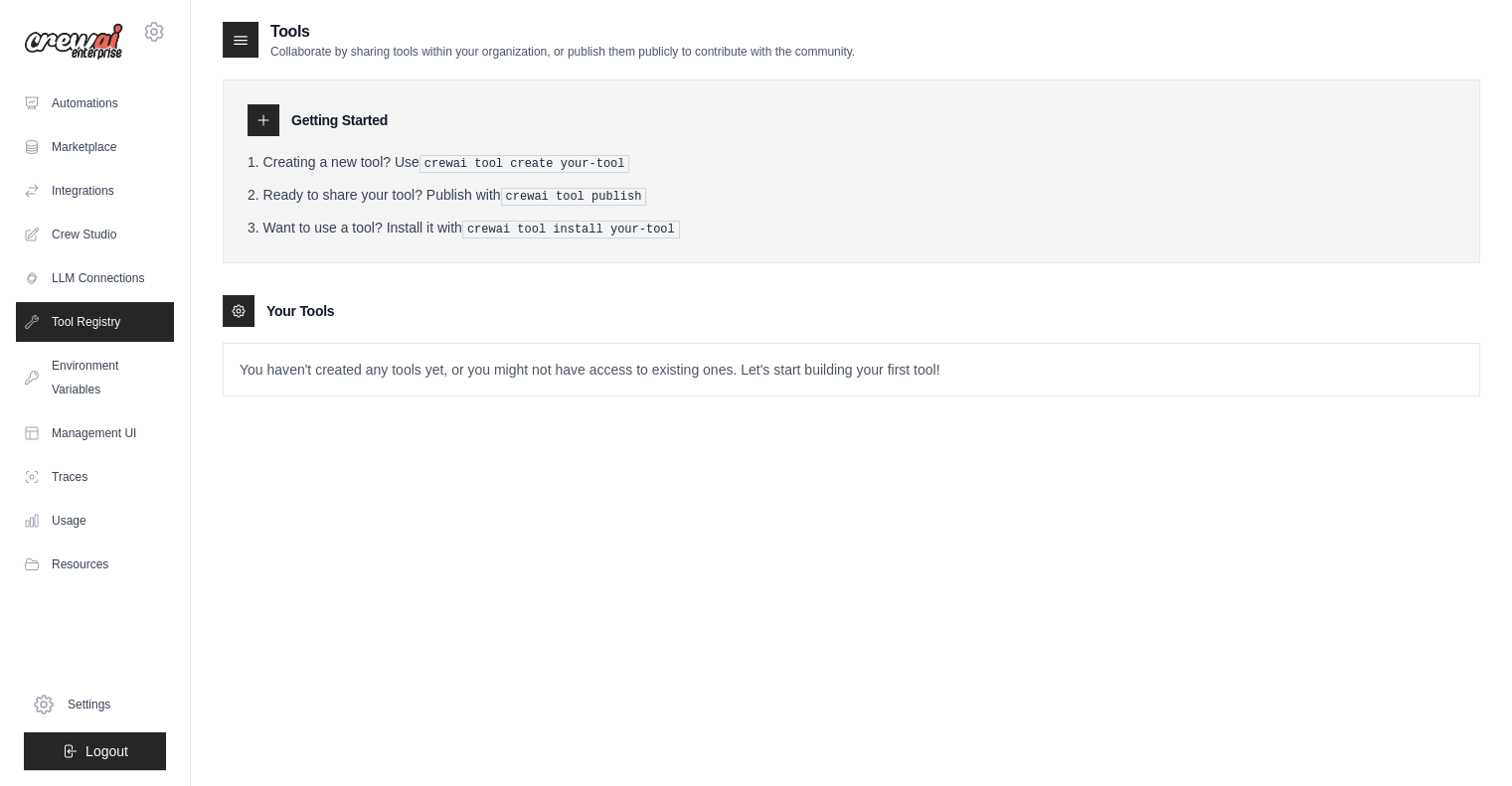 click 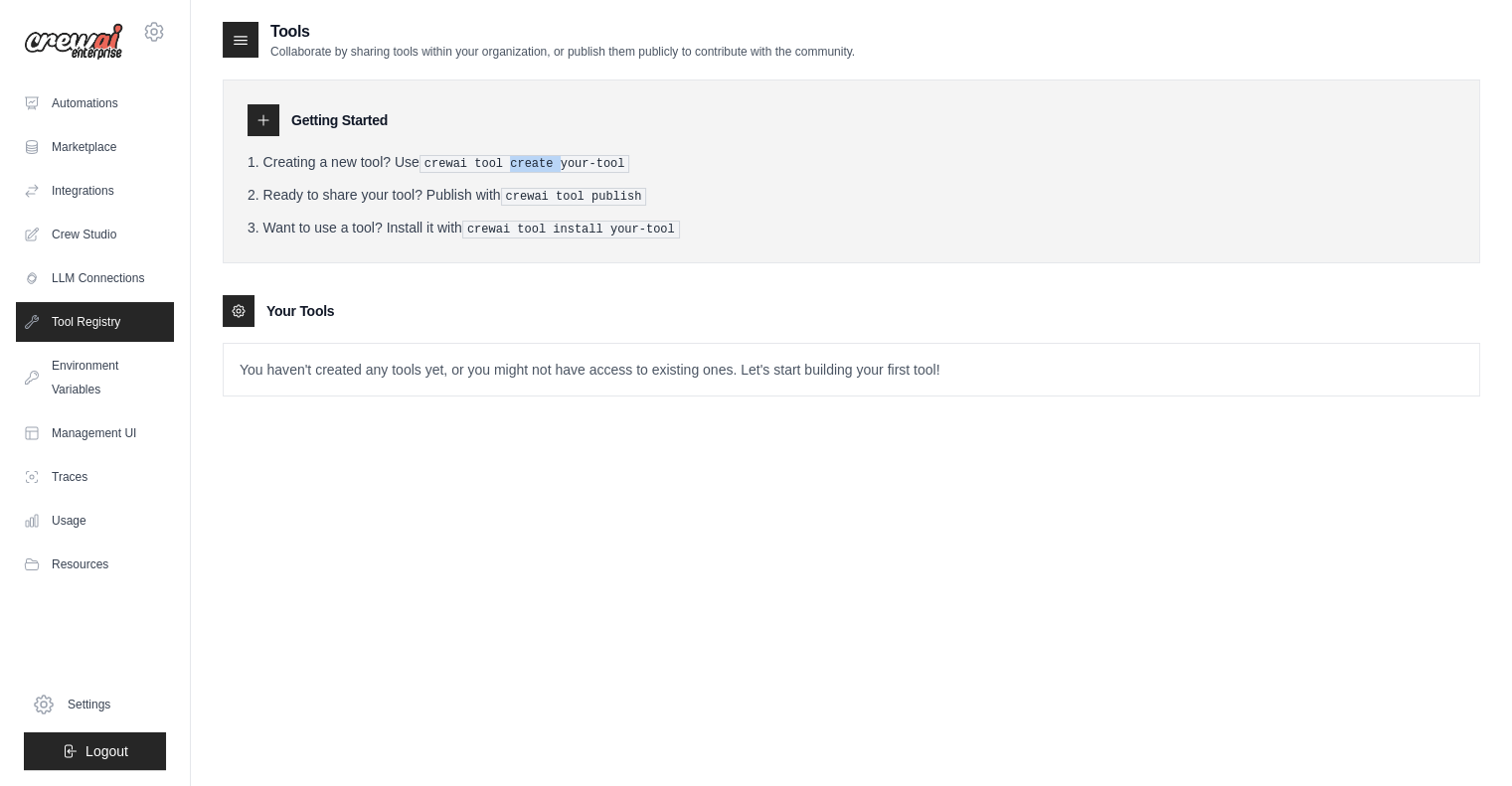 click on "crewai tool create your-tool" at bounding box center [525, 164] 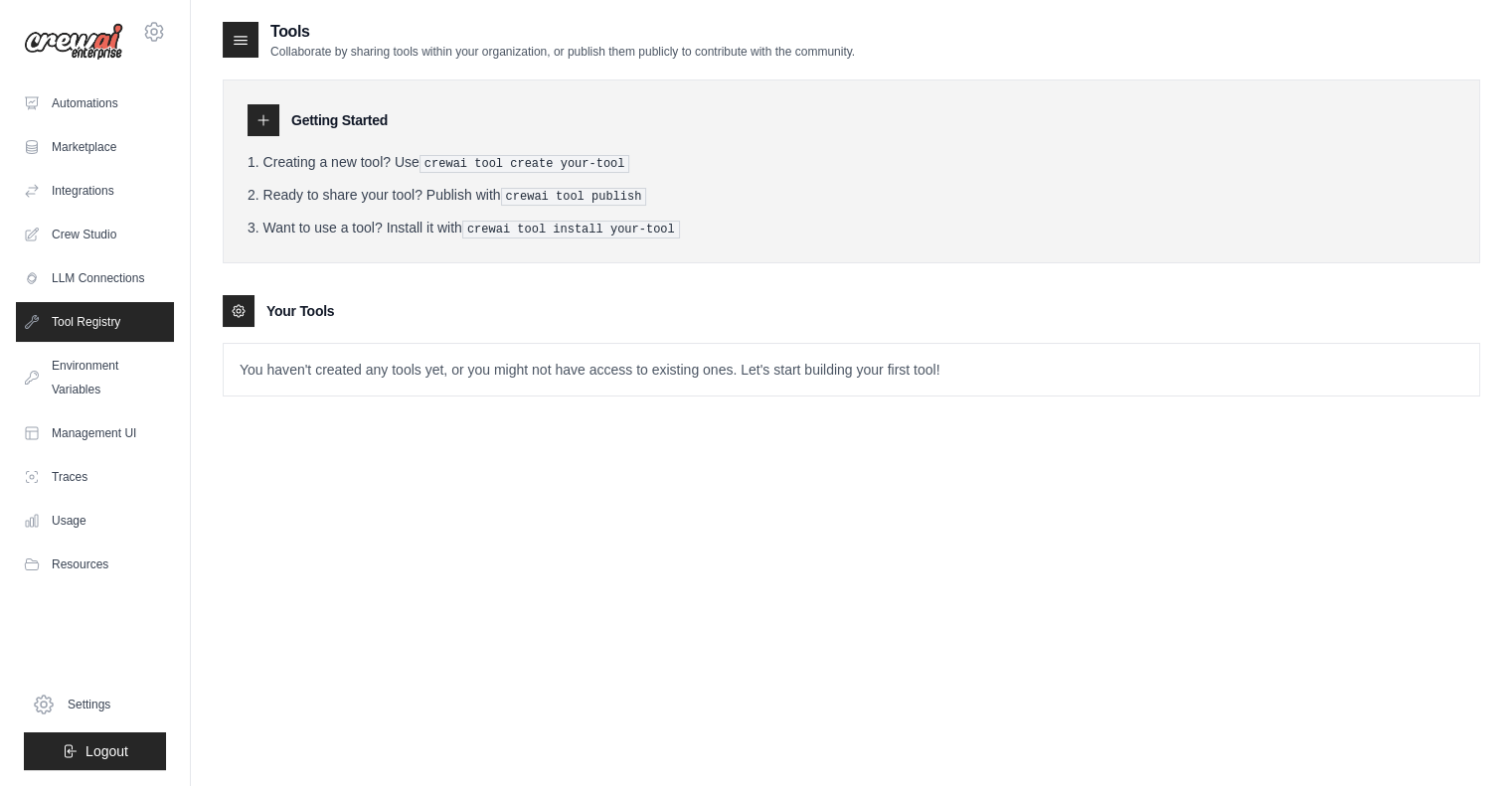 click on "crewai tool create your-tool" at bounding box center [525, 164] 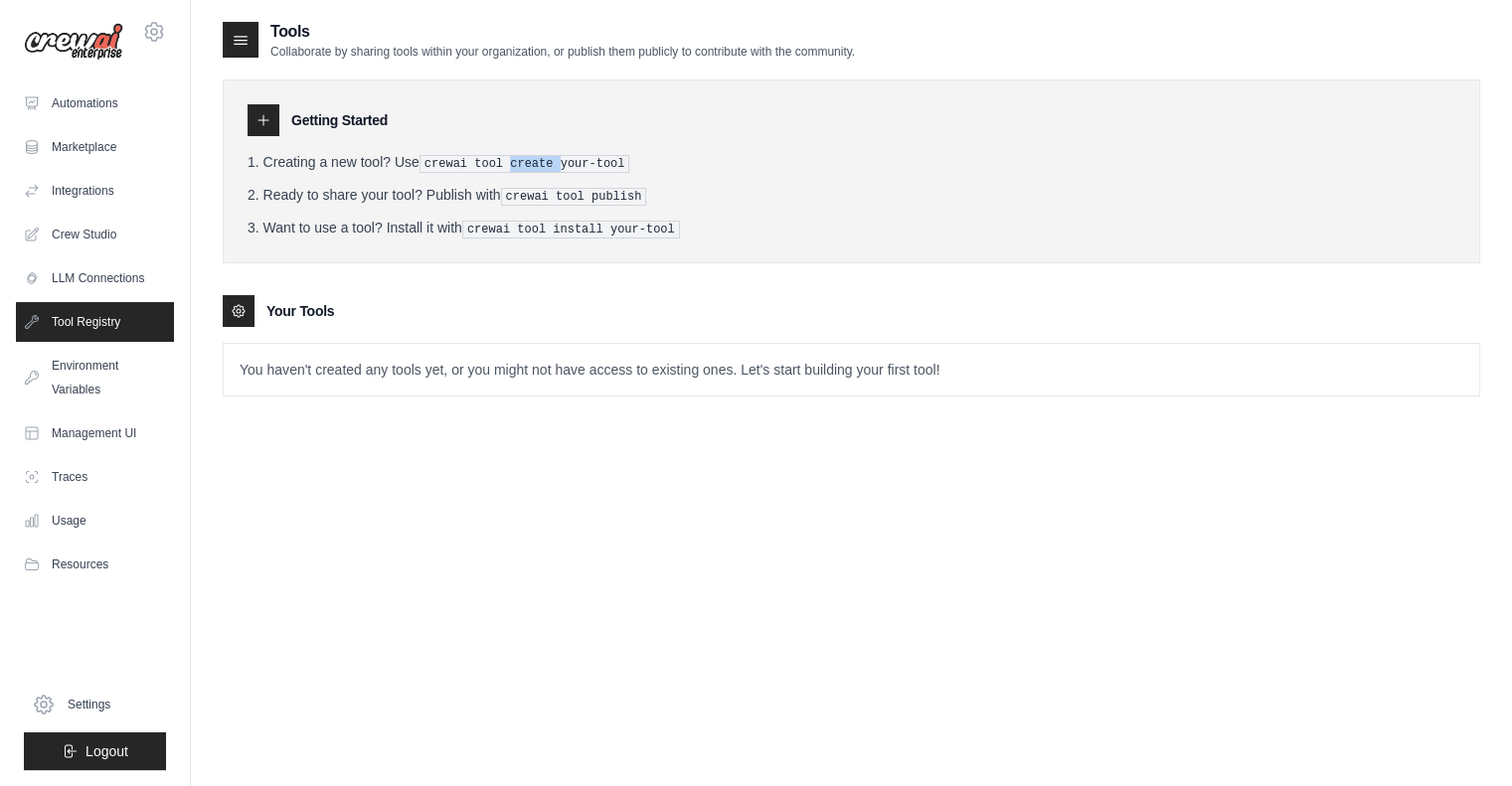 click on "crewai tool create your-tool" at bounding box center [525, 164] 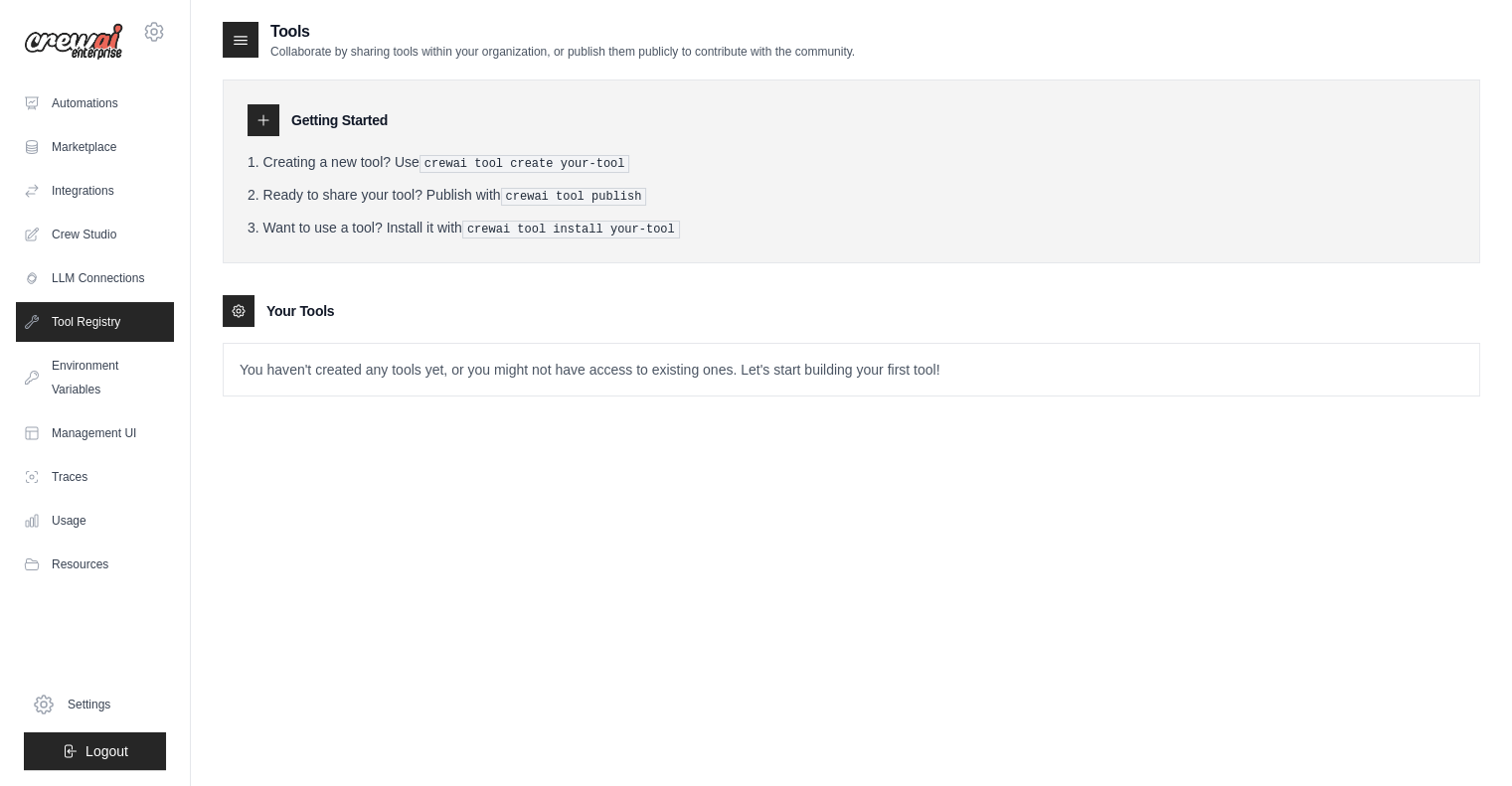 click on "Want to use a tool? Install it with
crewai tool install your-tool" at bounding box center (851, 228) 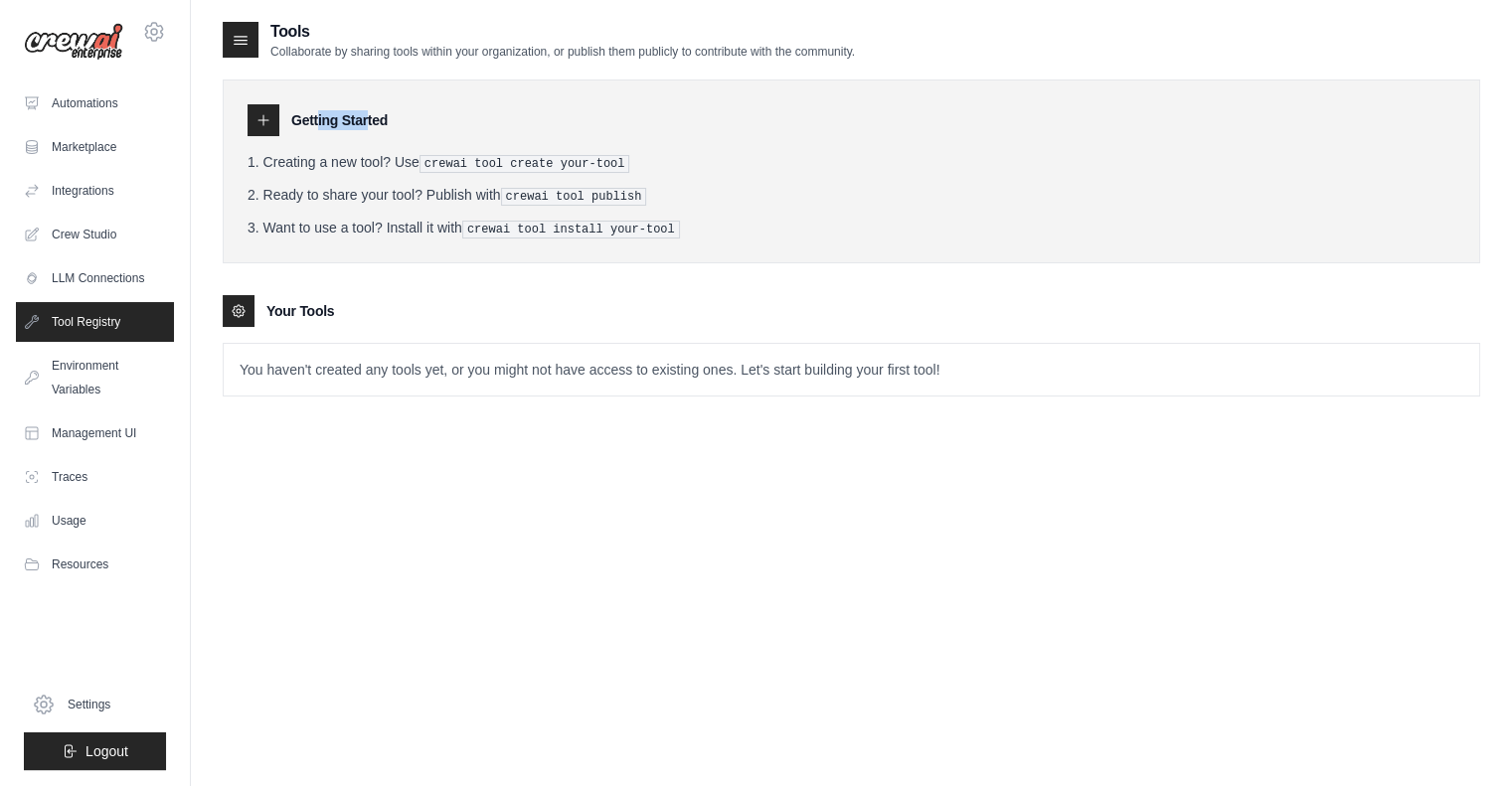 click at bounding box center (263, 120) 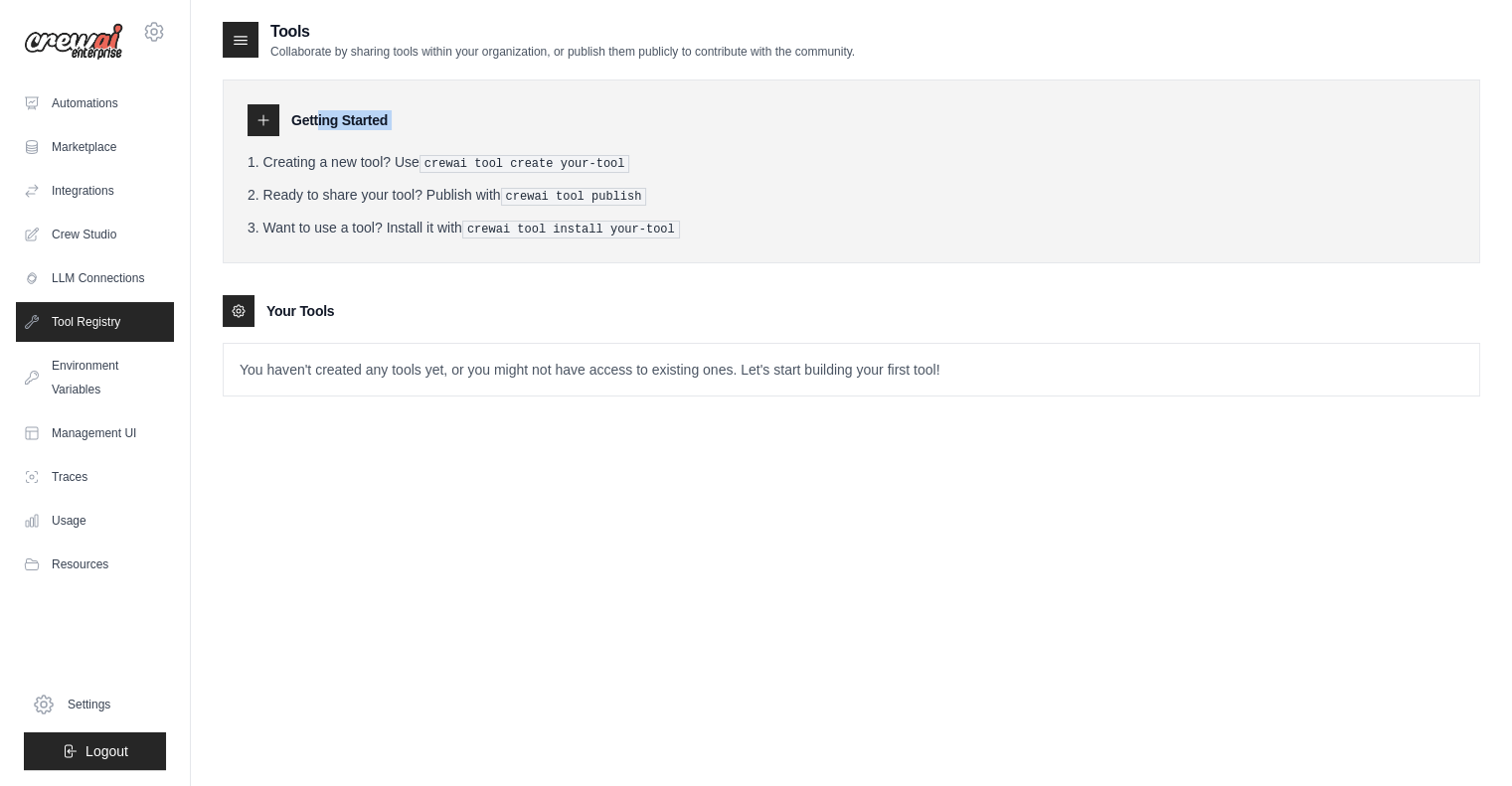 click at bounding box center [263, 120] 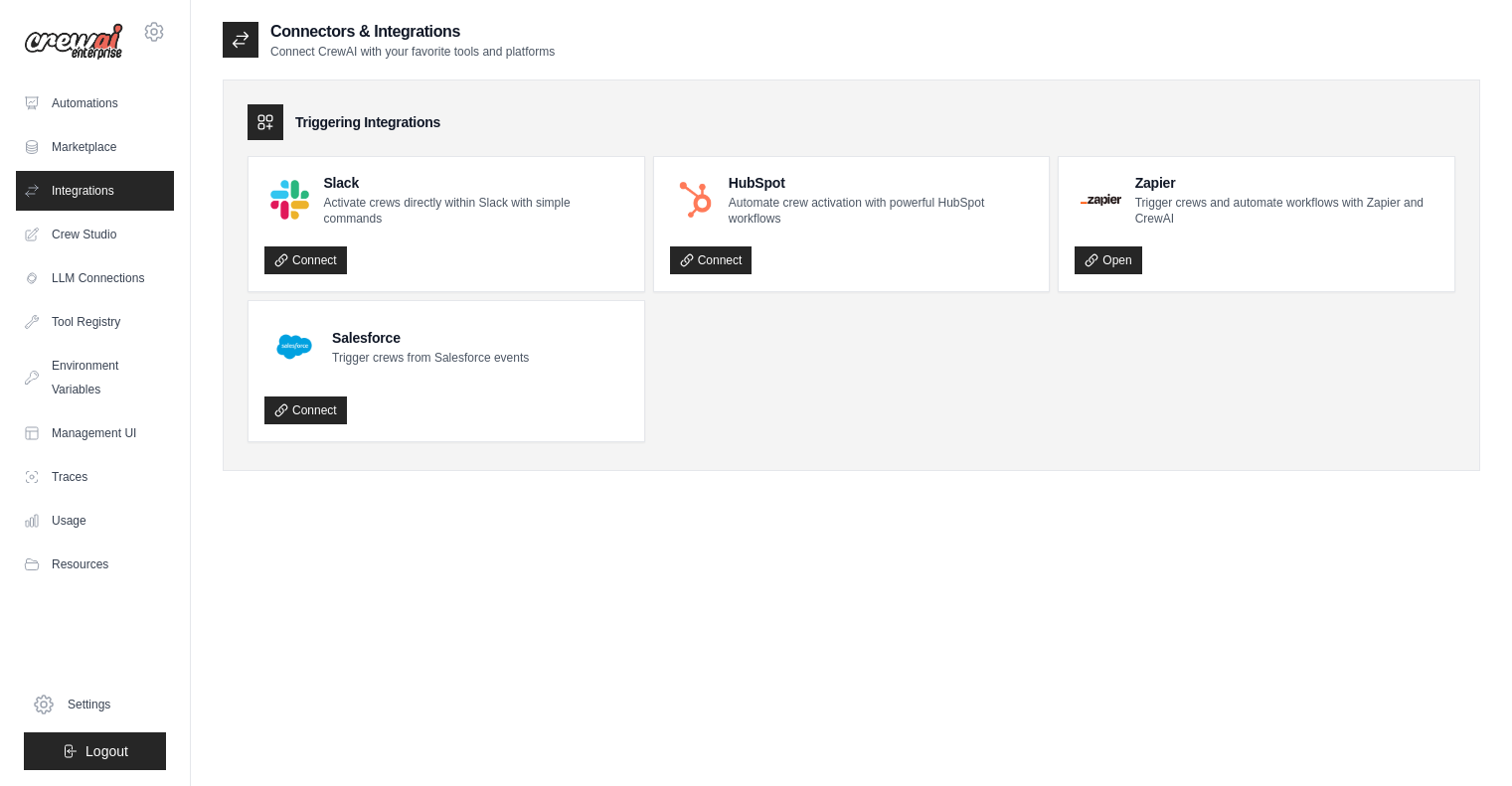 scroll, scrollTop: 0, scrollLeft: 0, axis: both 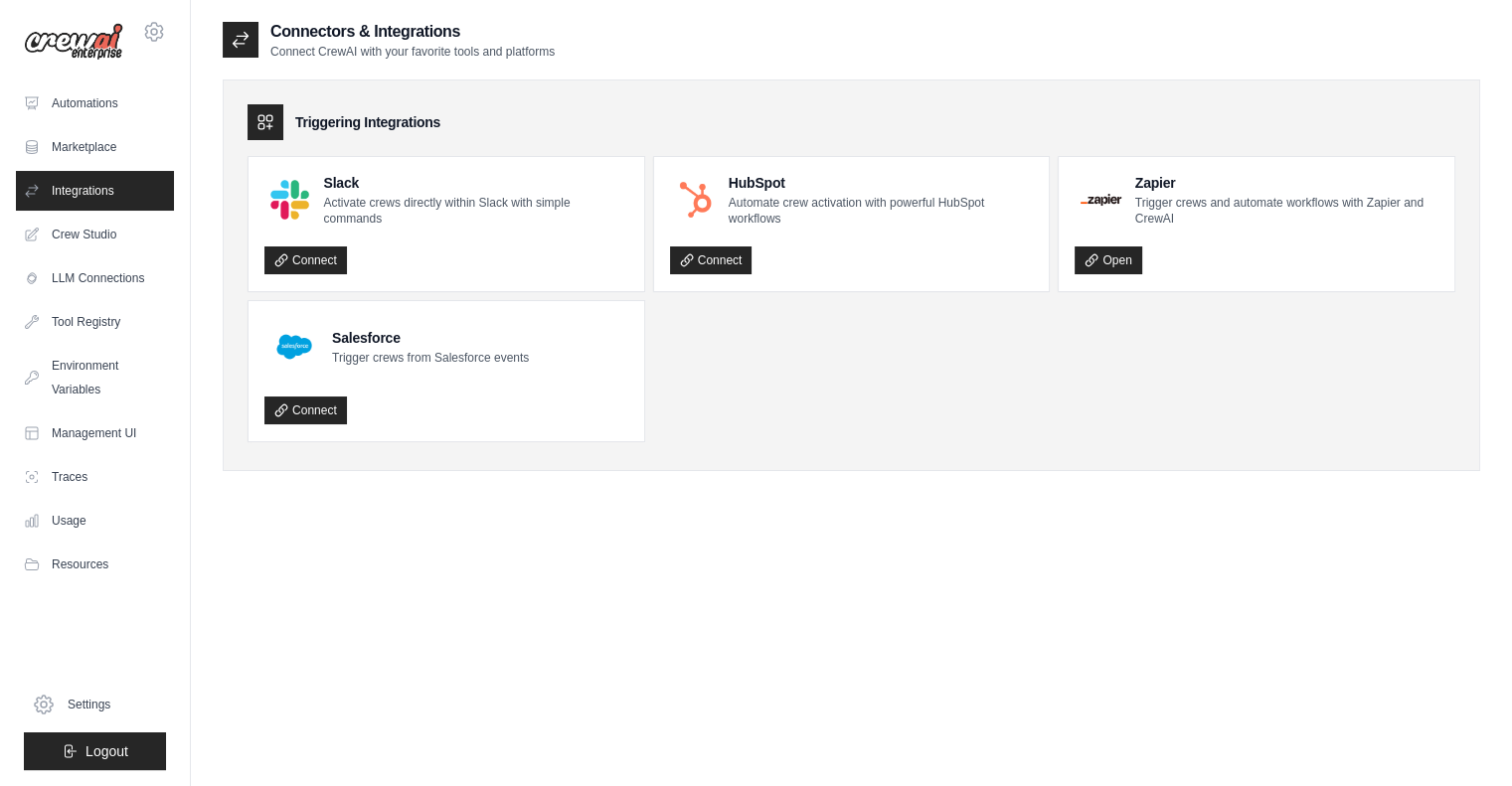 click 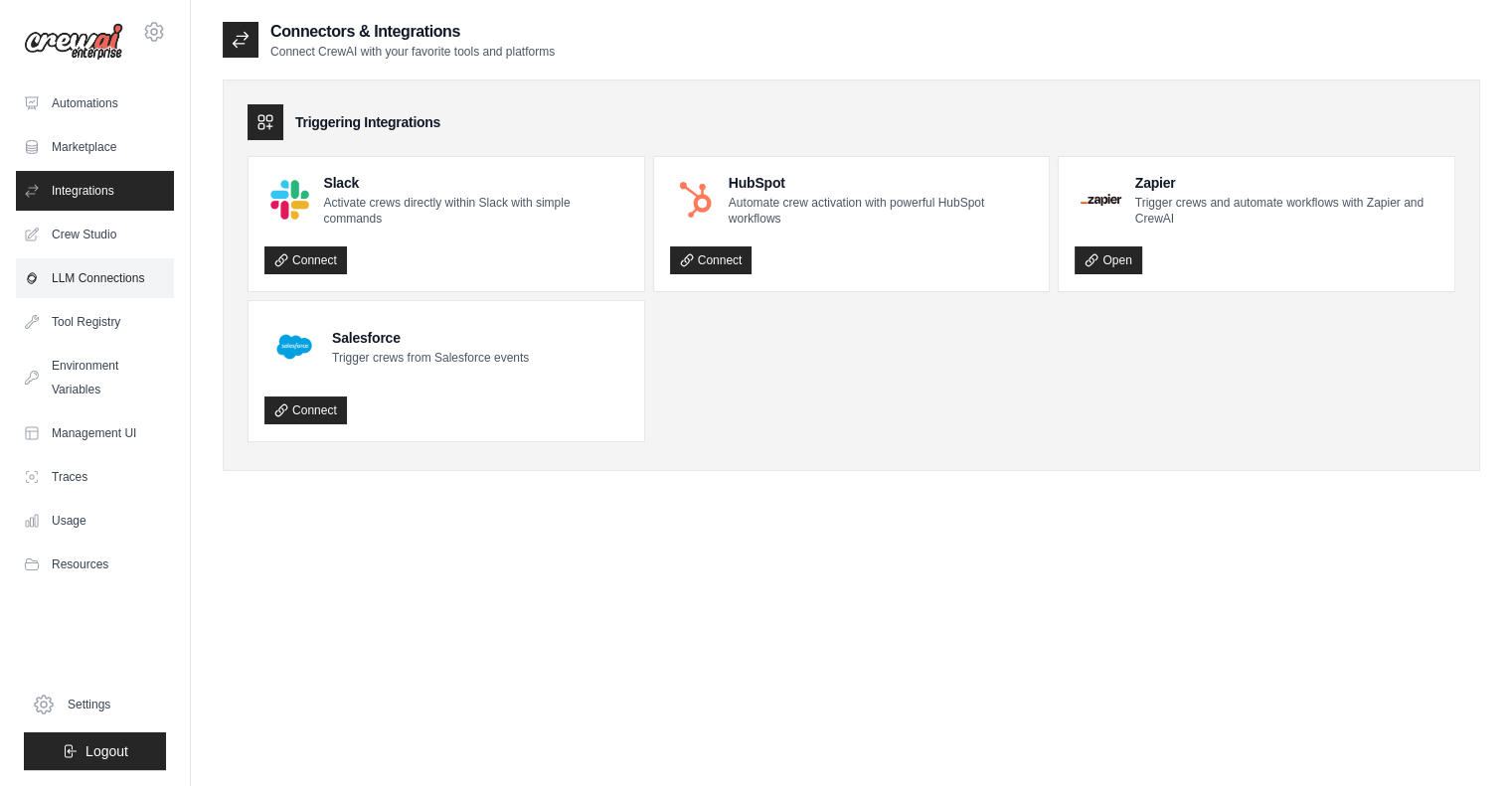 click on "LLM Connections" at bounding box center [94, 278] 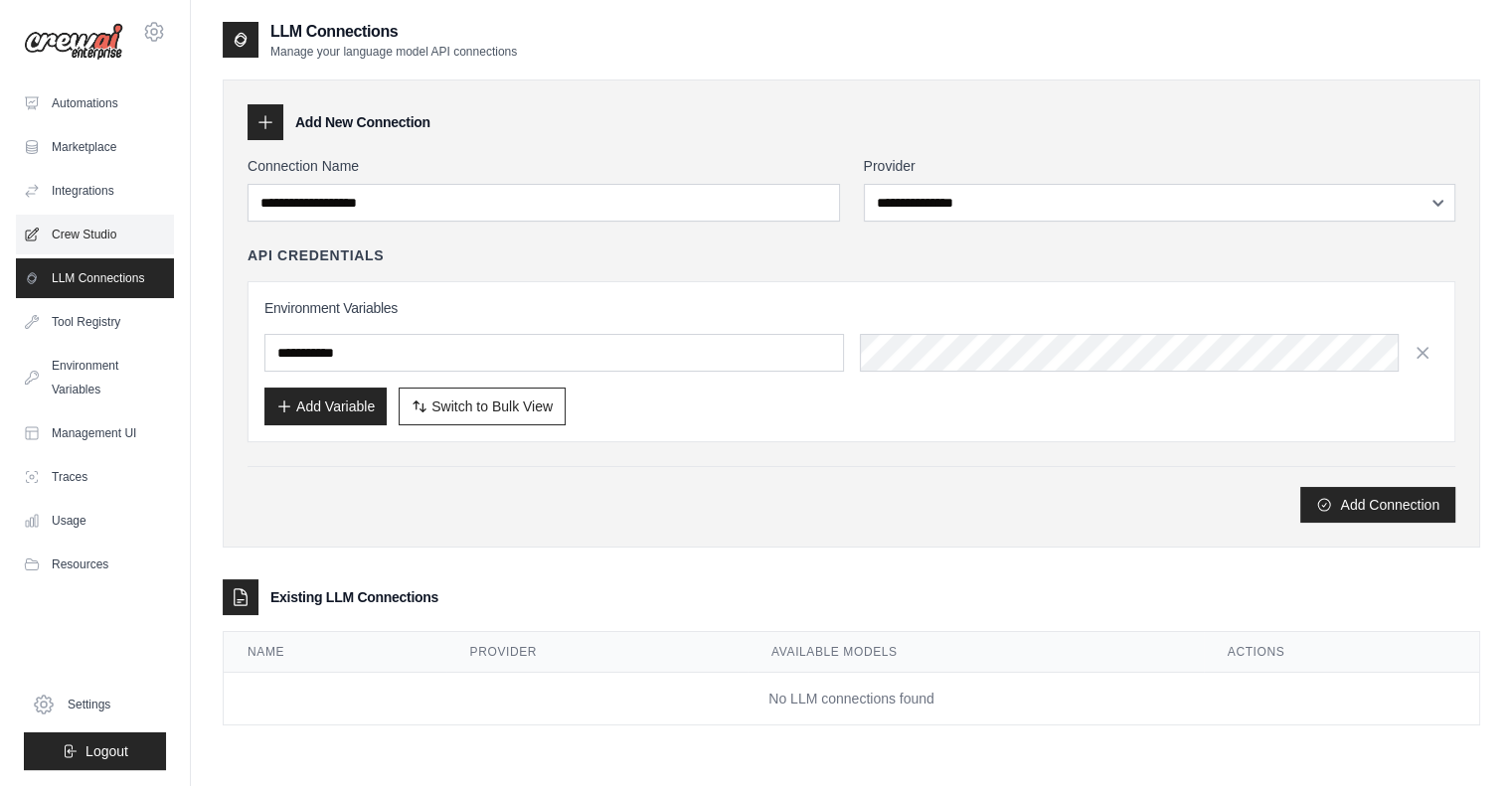 click on "Crew Studio" at bounding box center (94, 235) 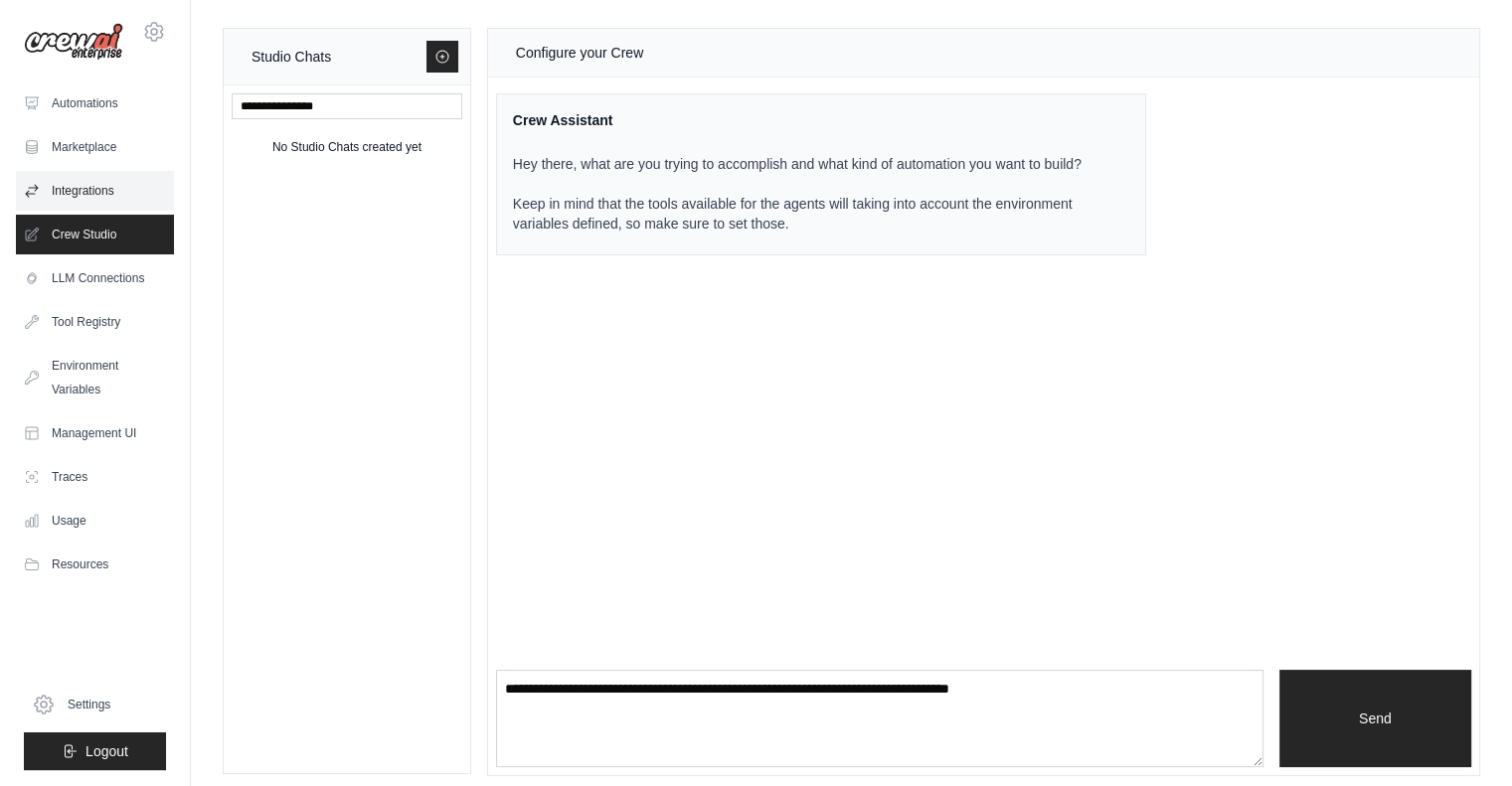 click on "Integrations" at bounding box center (94, 191) 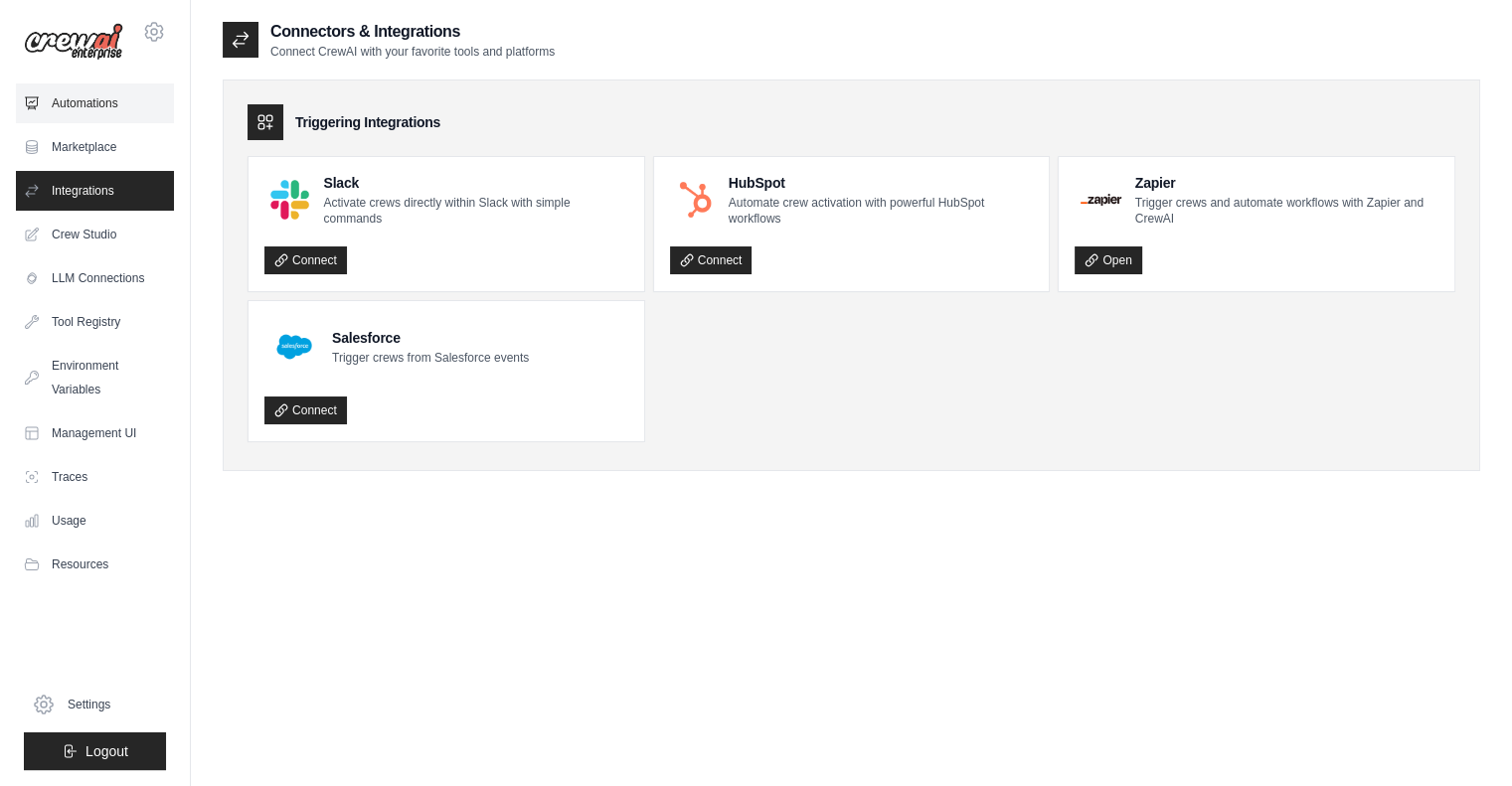 click on "Automations" at bounding box center (94, 103) 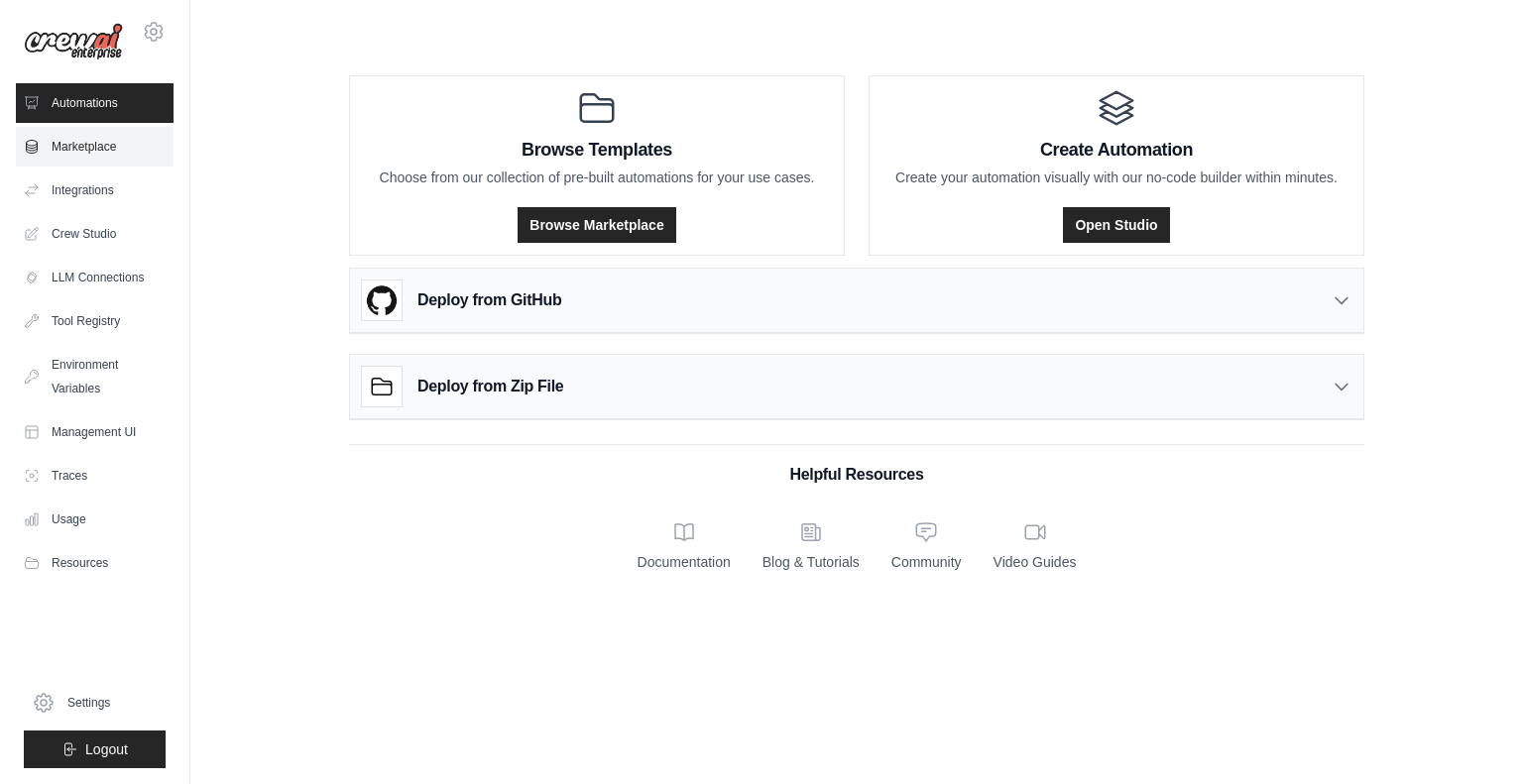 click on "Marketplace" at bounding box center [94, 147] 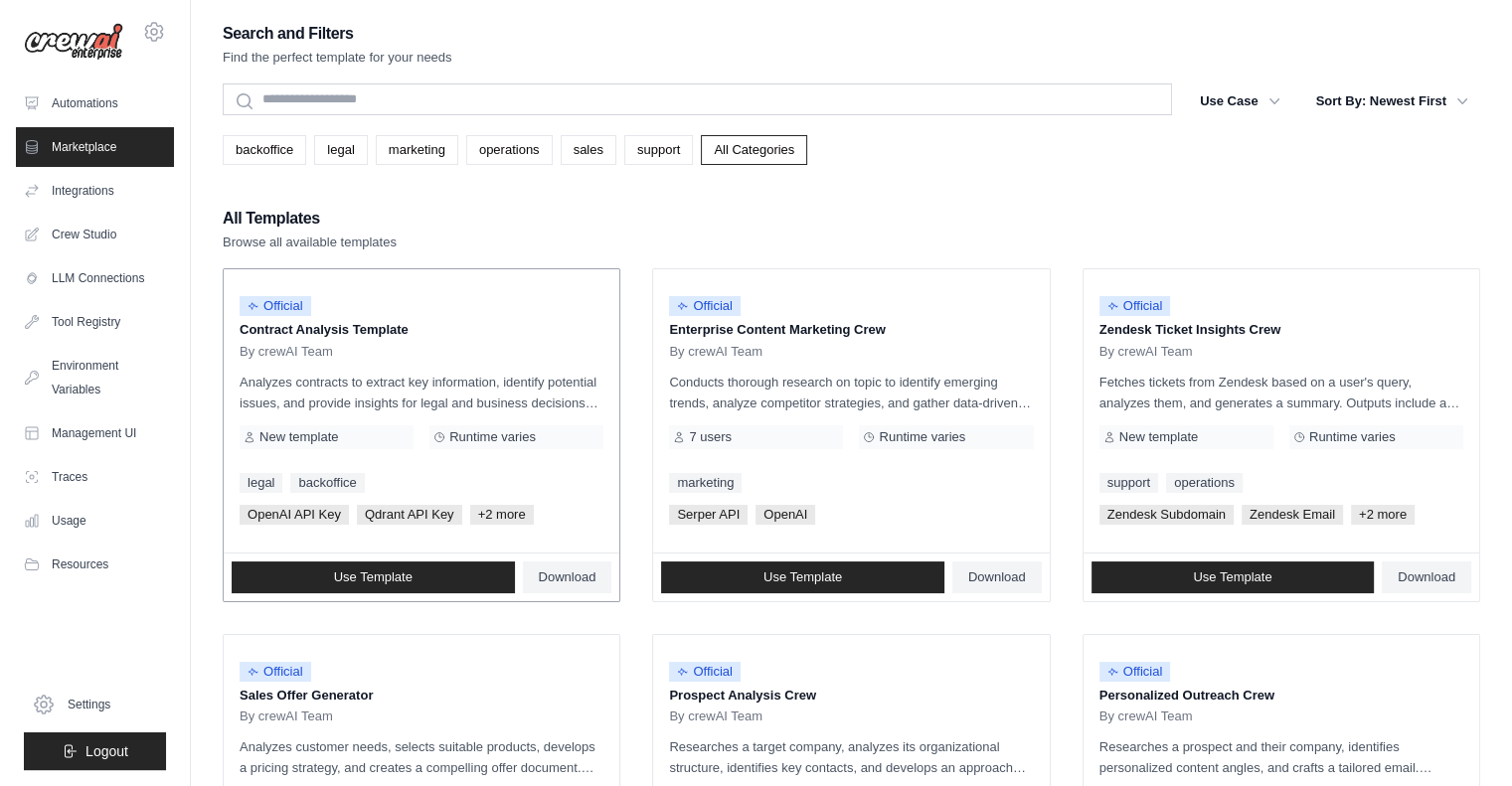 click on "Official" at bounding box center [275, 306] 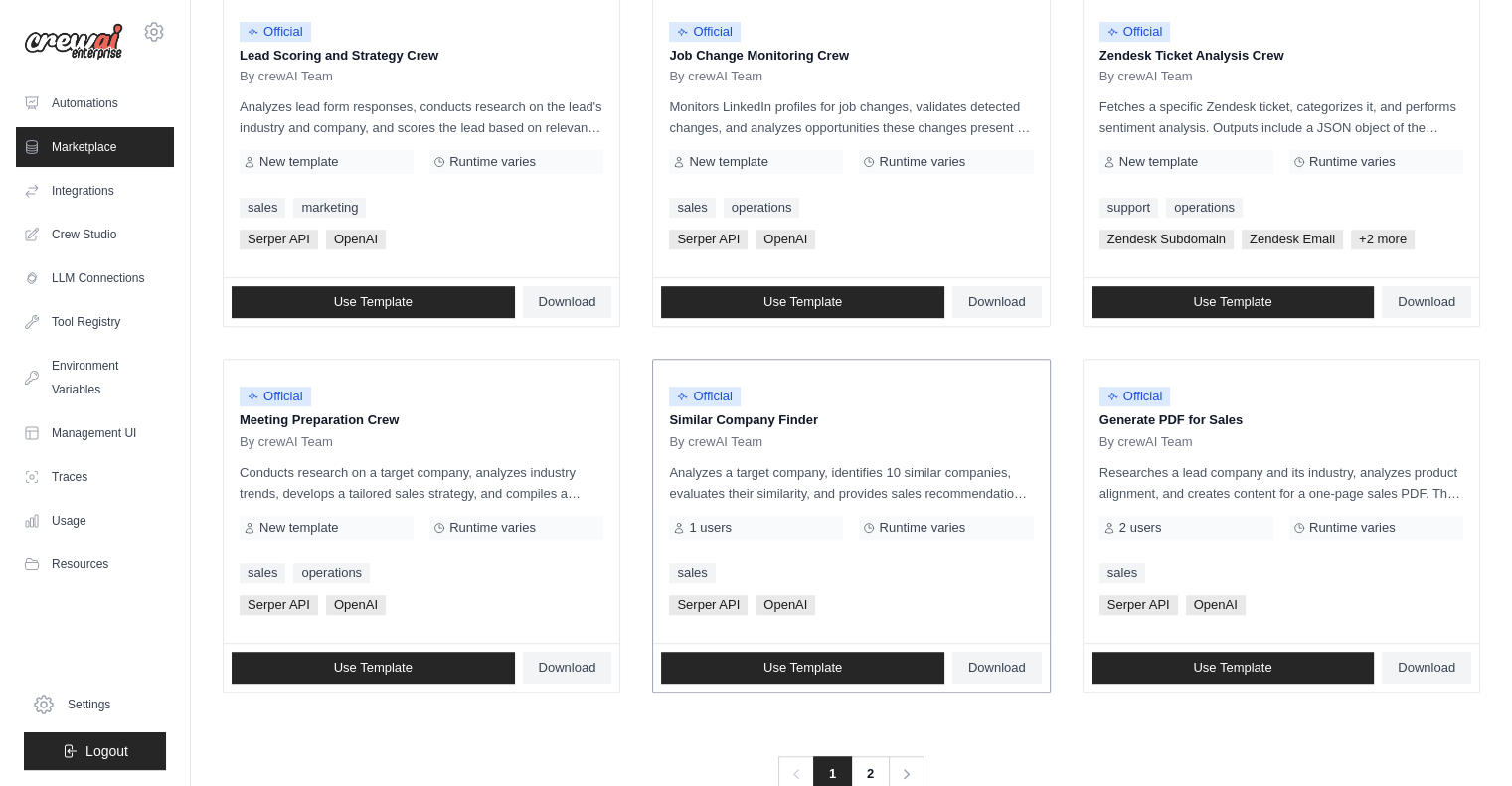 scroll, scrollTop: 1052, scrollLeft: 0, axis: vertical 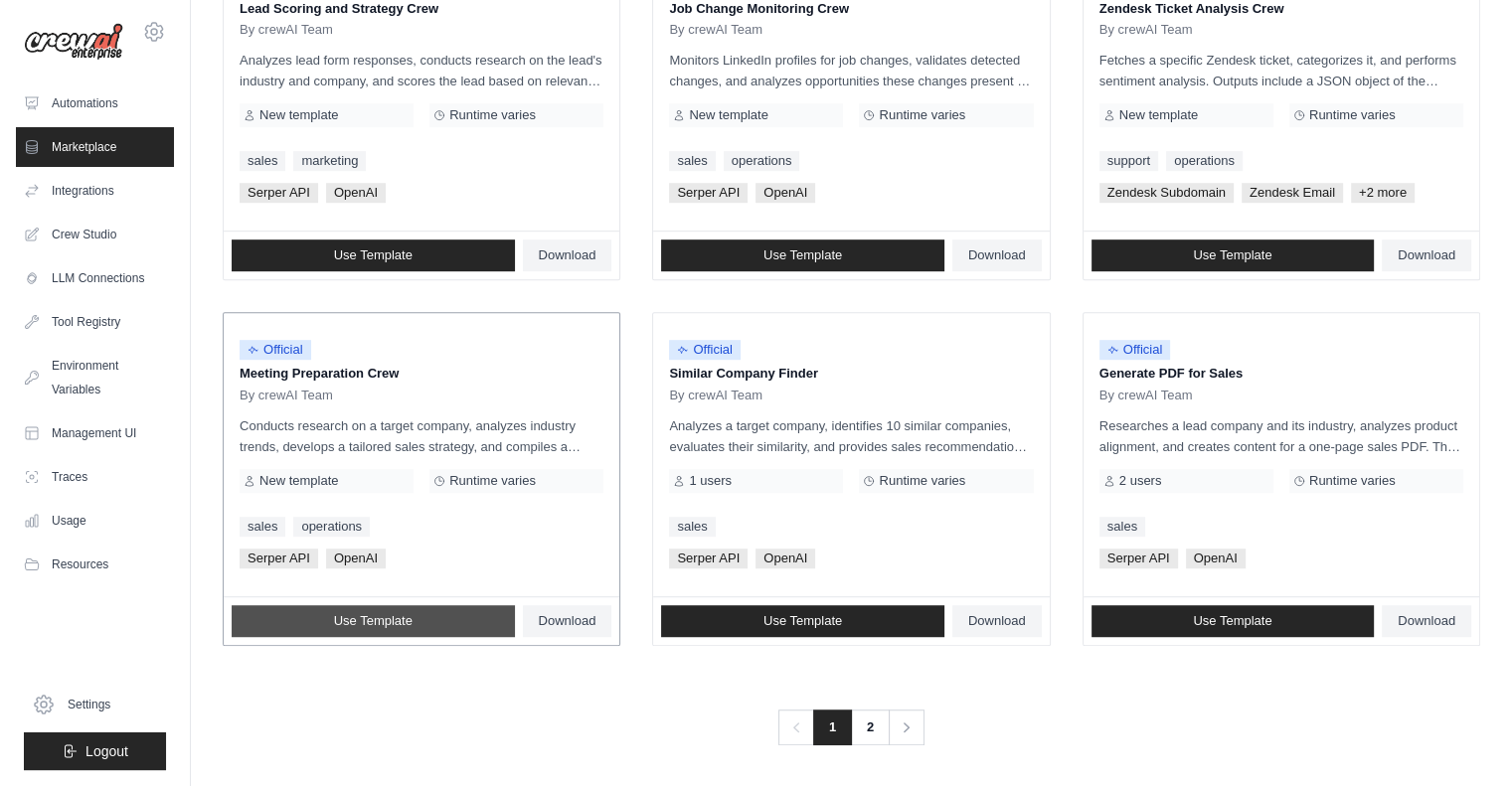 click on "Use Template" at bounding box center [373, 621] 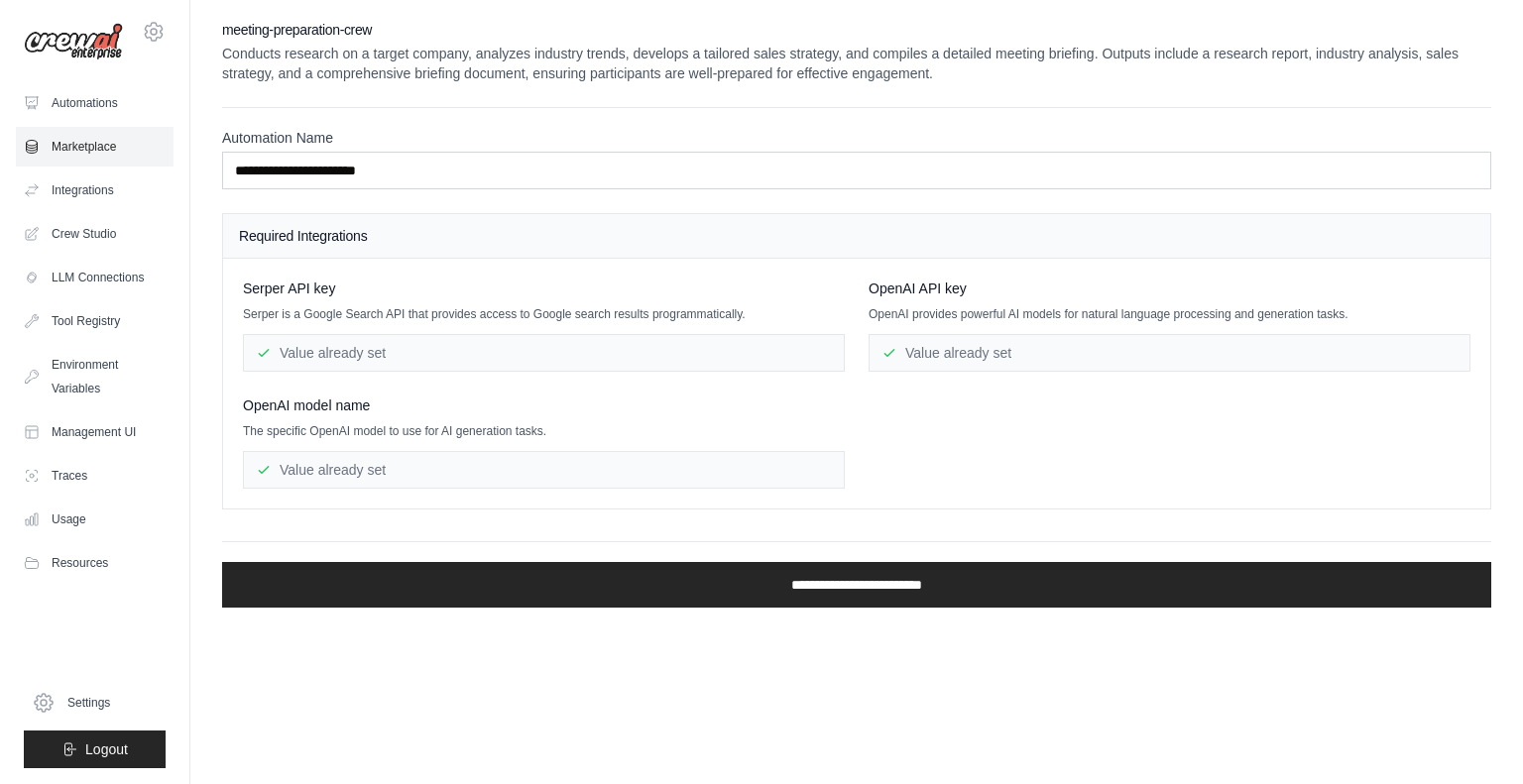 click on "Marketplace" at bounding box center (94, 147) 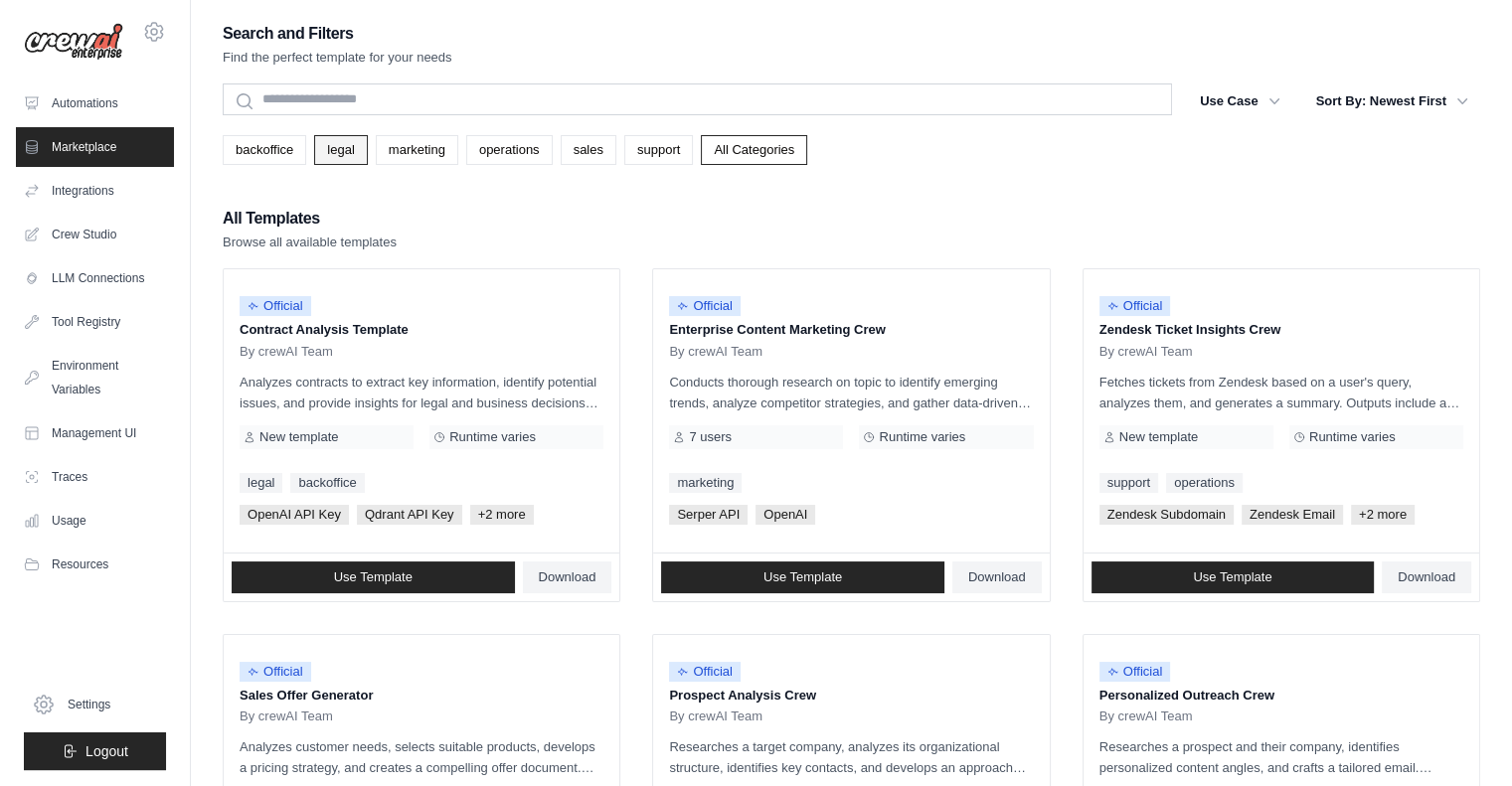 click on "legal" at bounding box center (340, 150) 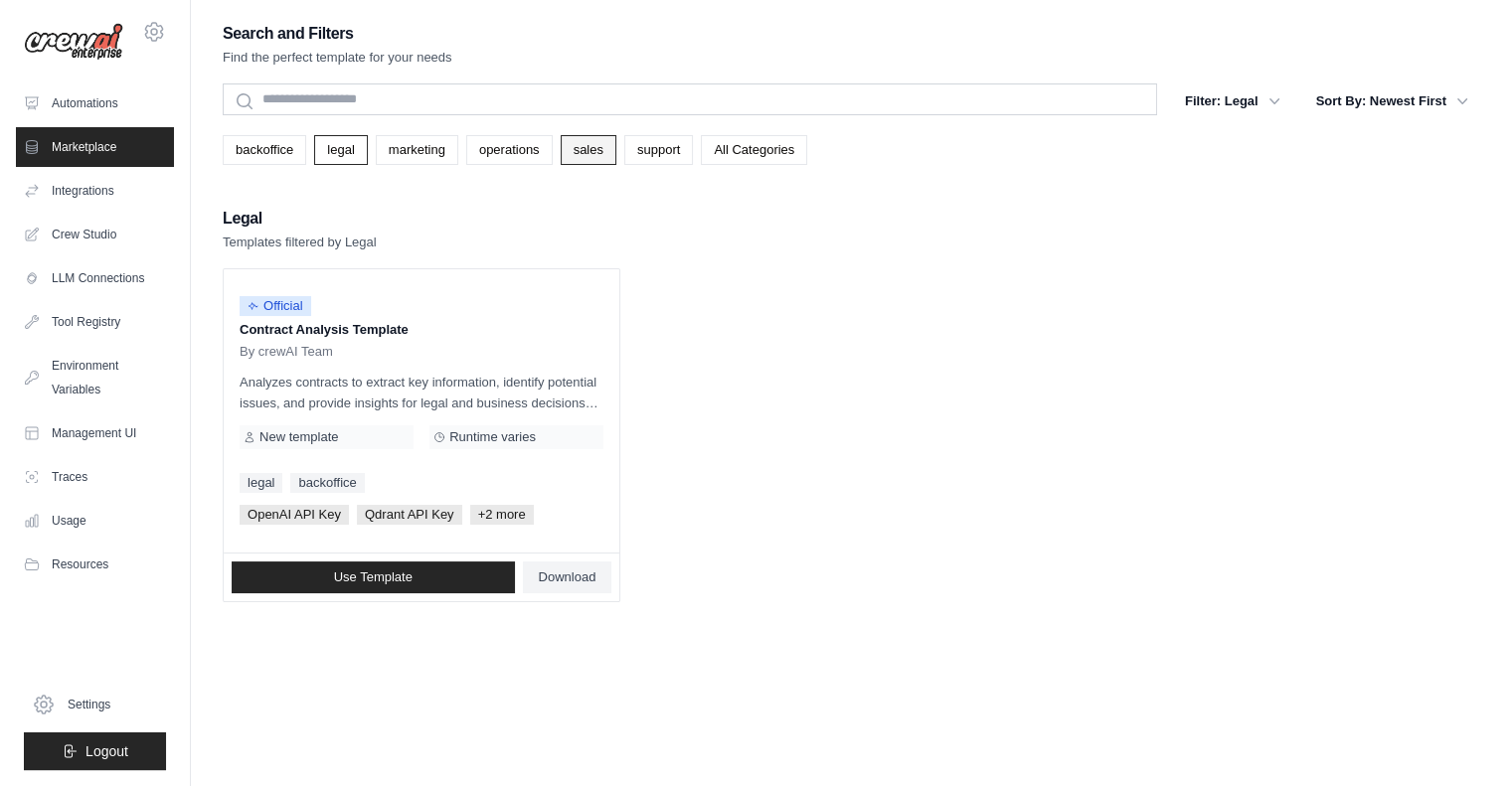 click on "sales" at bounding box center (588, 150) 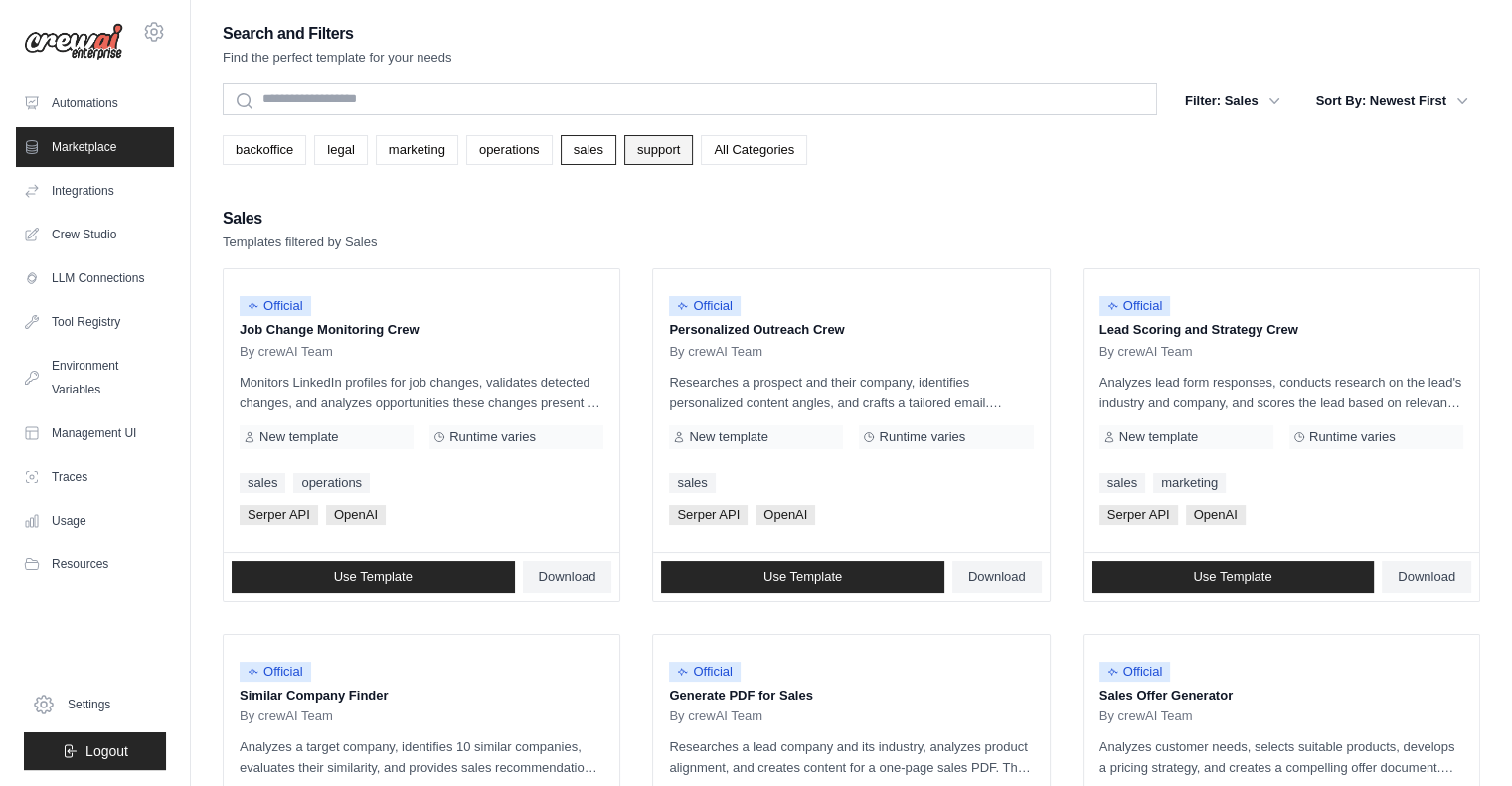click on "support" at bounding box center (658, 150) 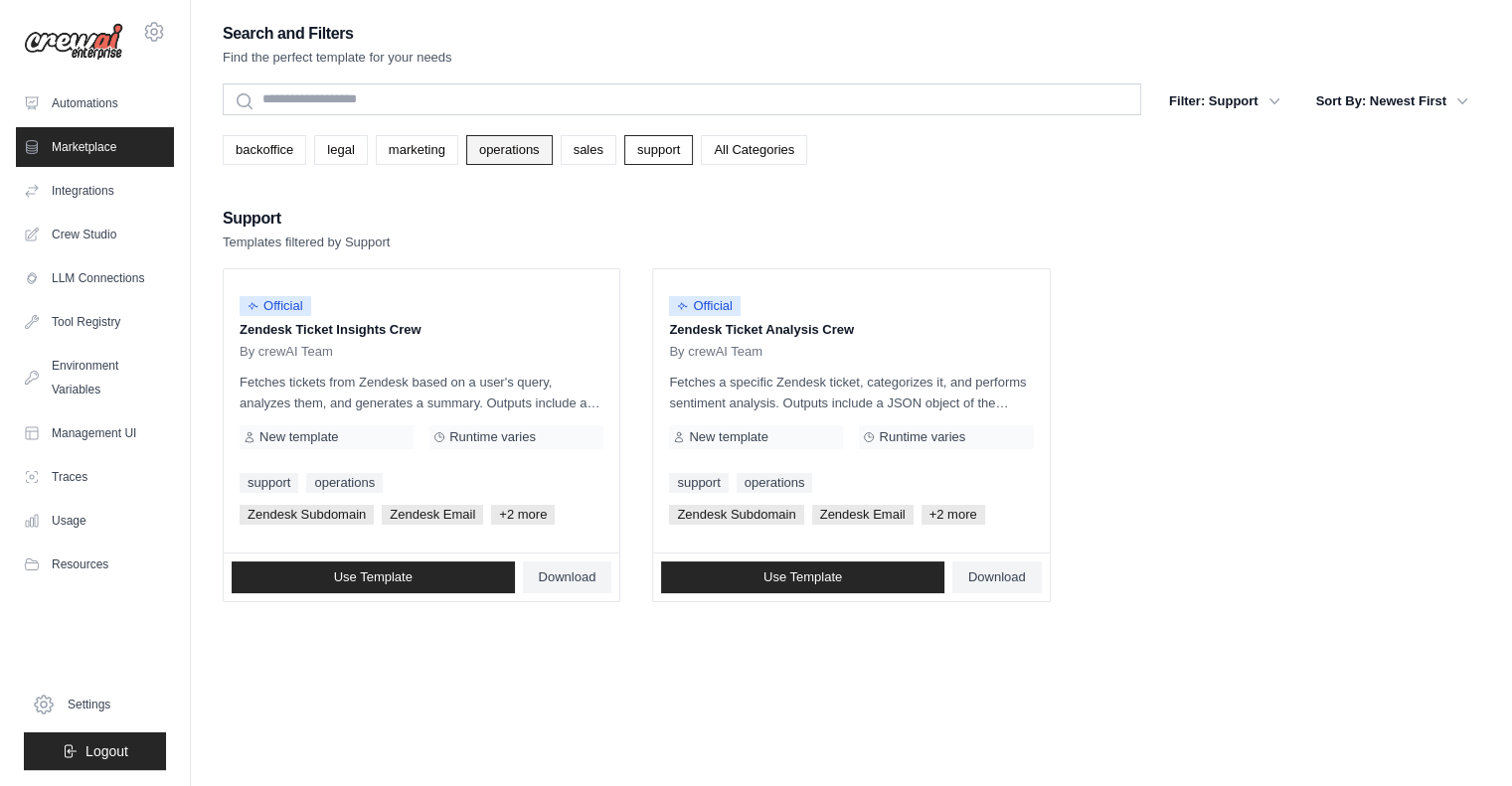 click on "operations" at bounding box center [509, 150] 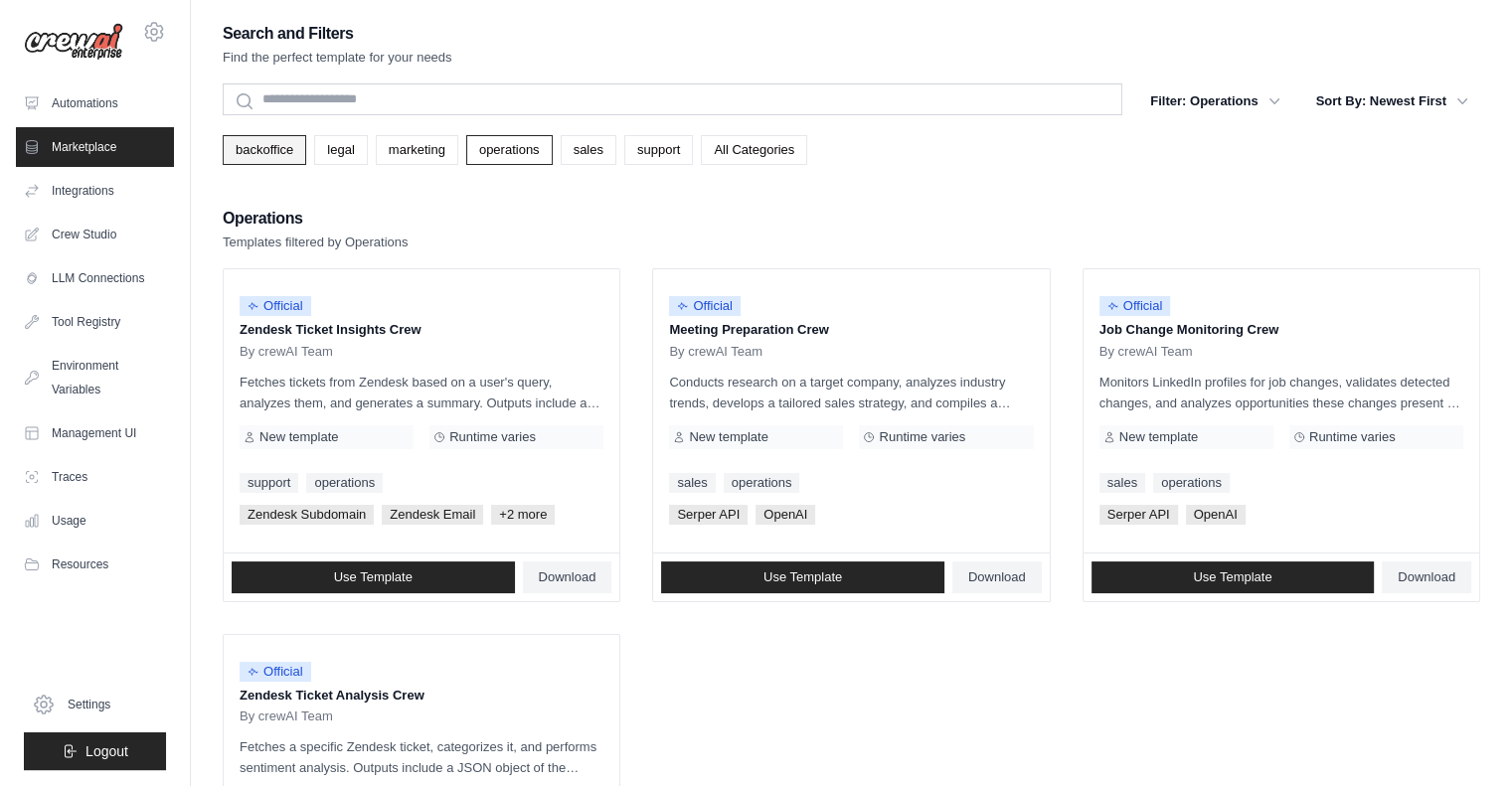 click on "backoffice" at bounding box center [264, 150] 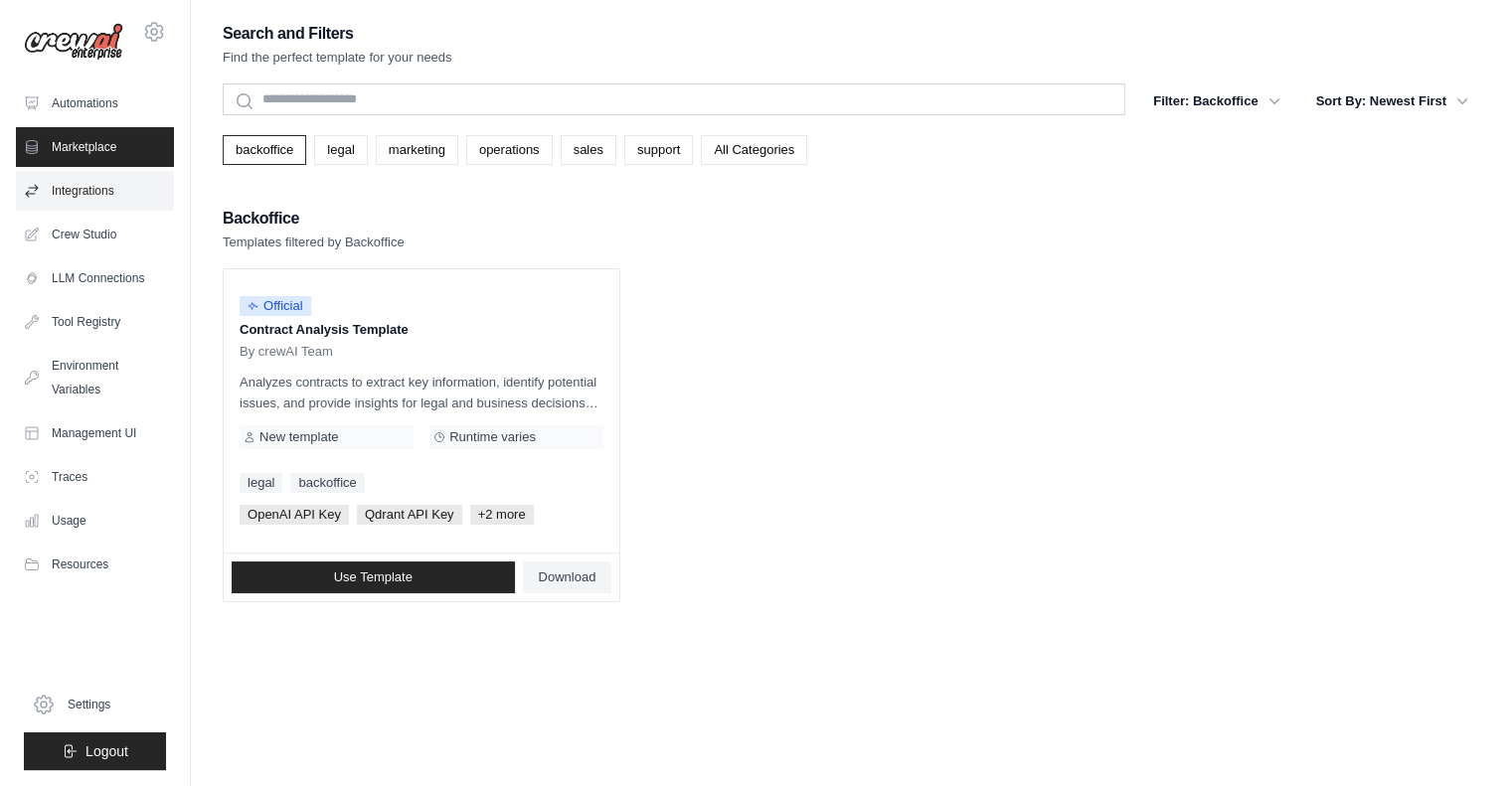 click on "Integrations" at bounding box center (94, 191) 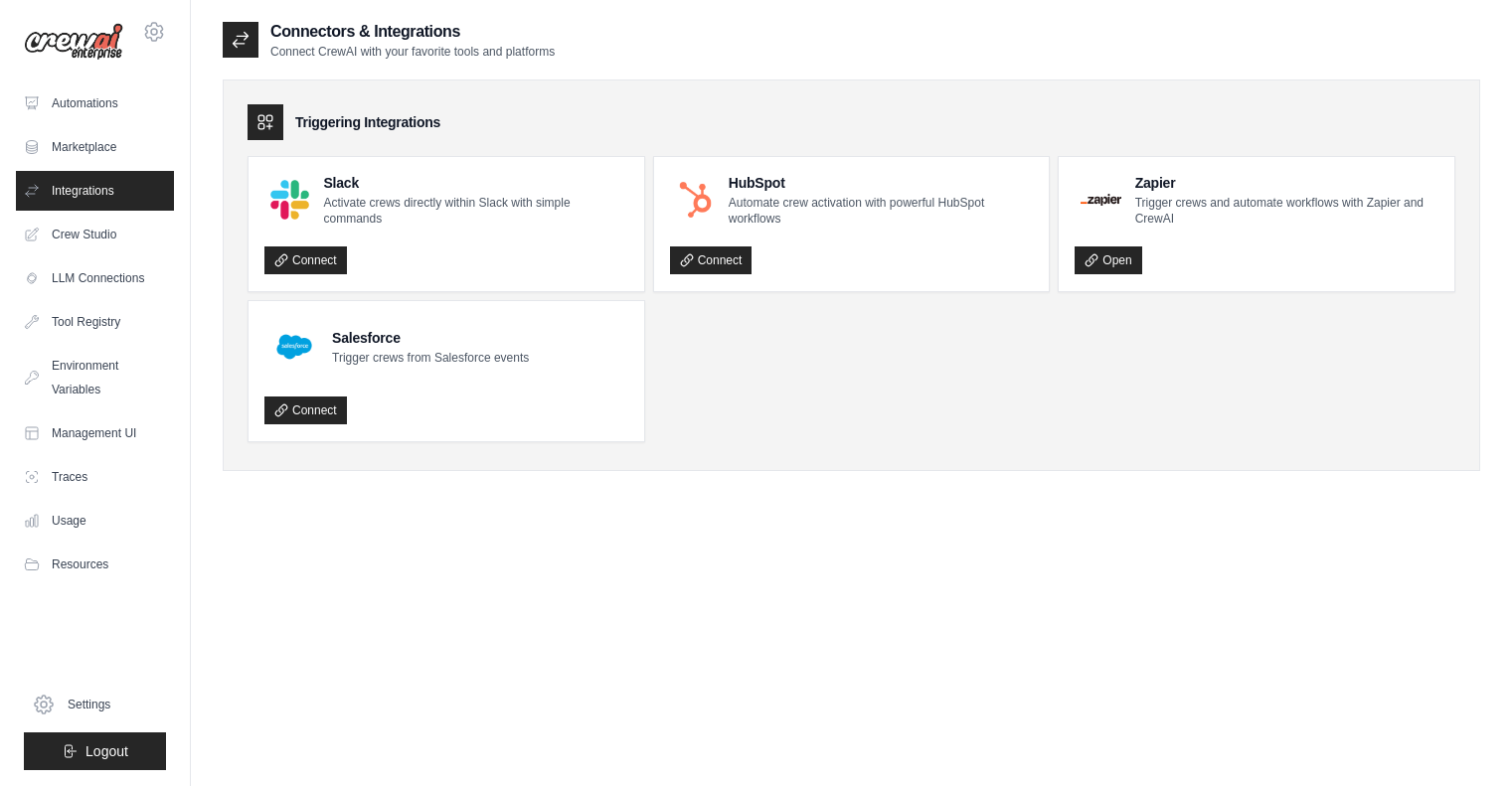 scroll, scrollTop: 0, scrollLeft: 0, axis: both 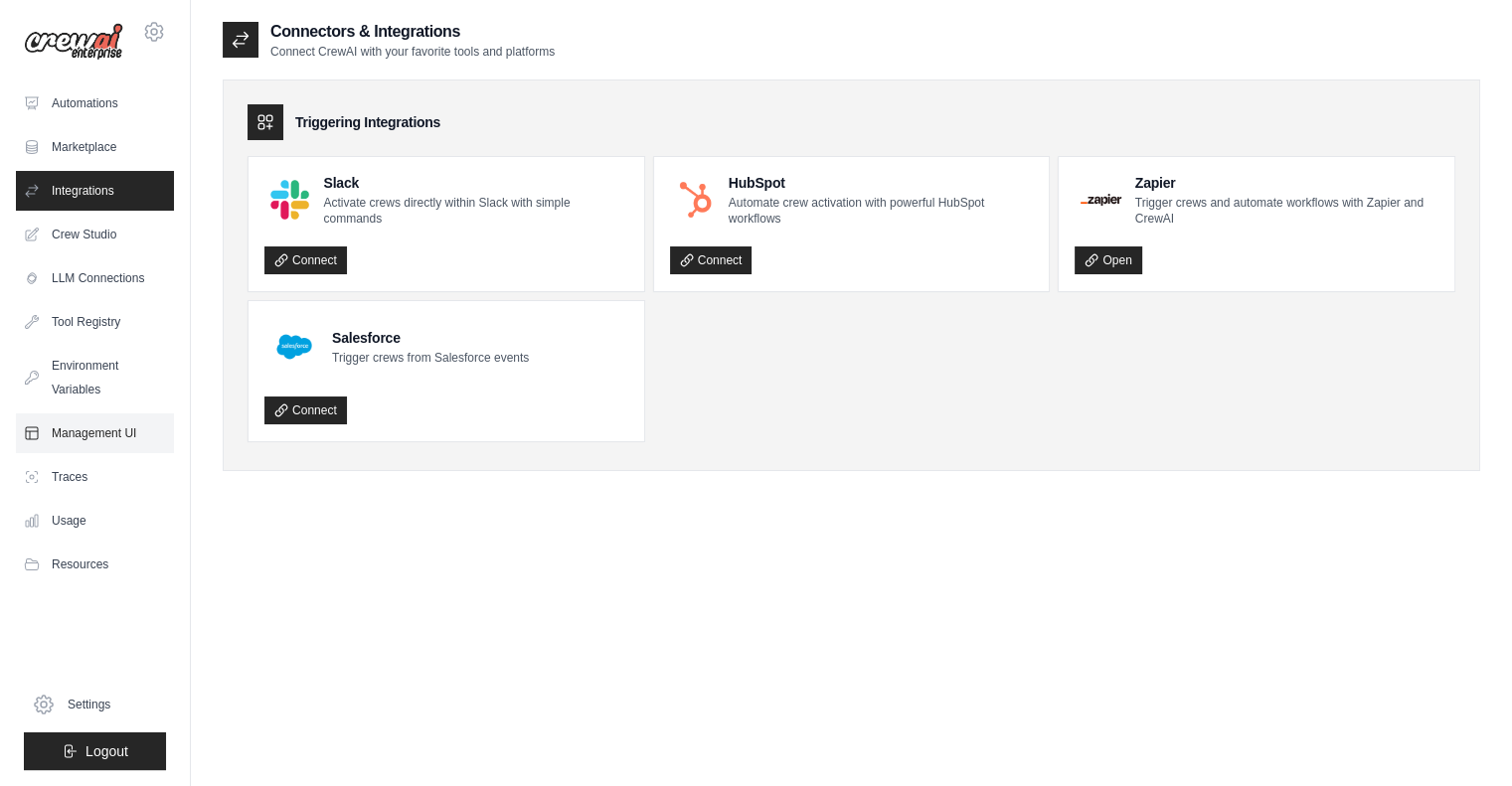 click on "Management UI" at bounding box center (94, 433) 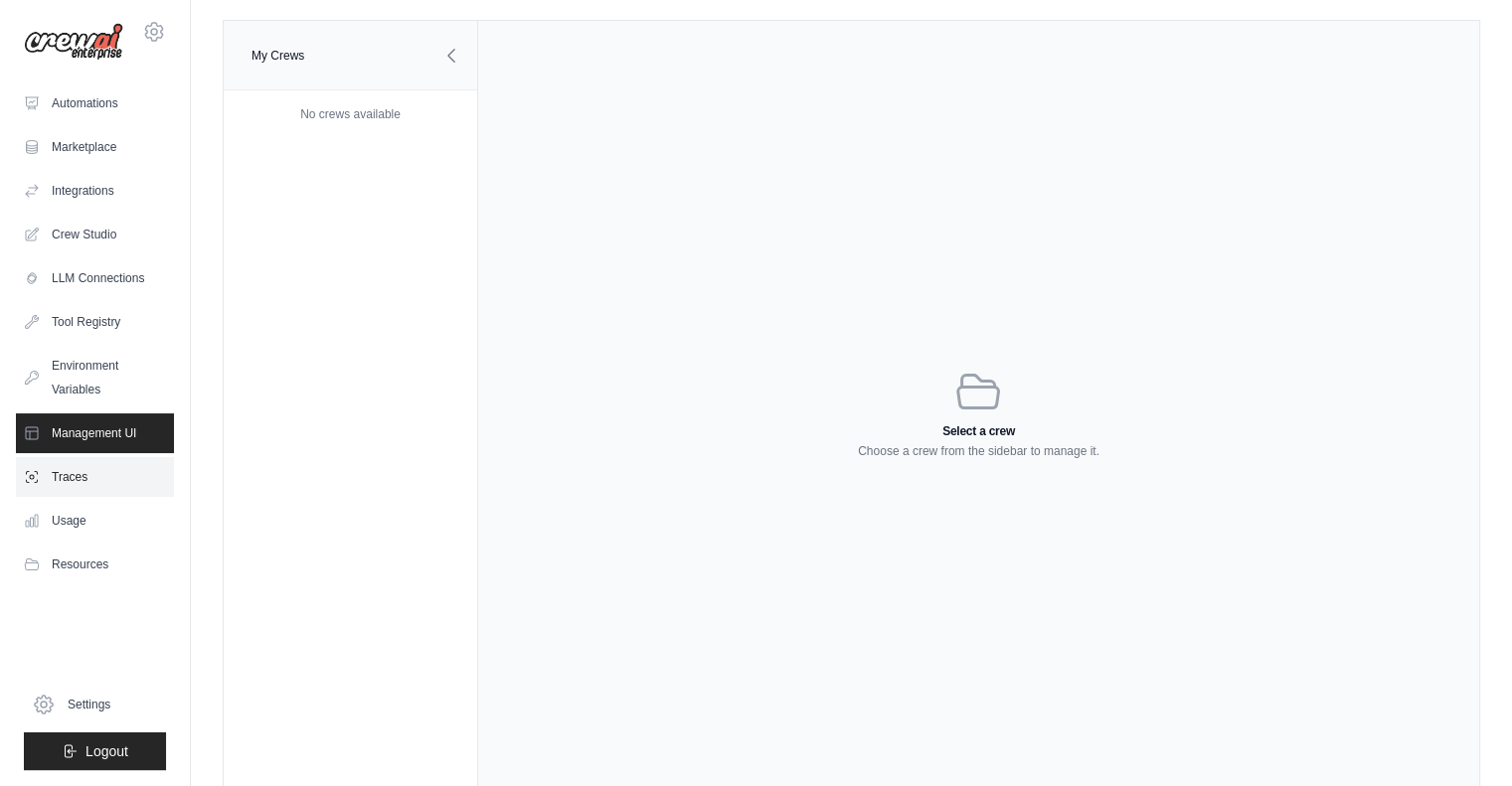 click on "Traces" at bounding box center (94, 477) 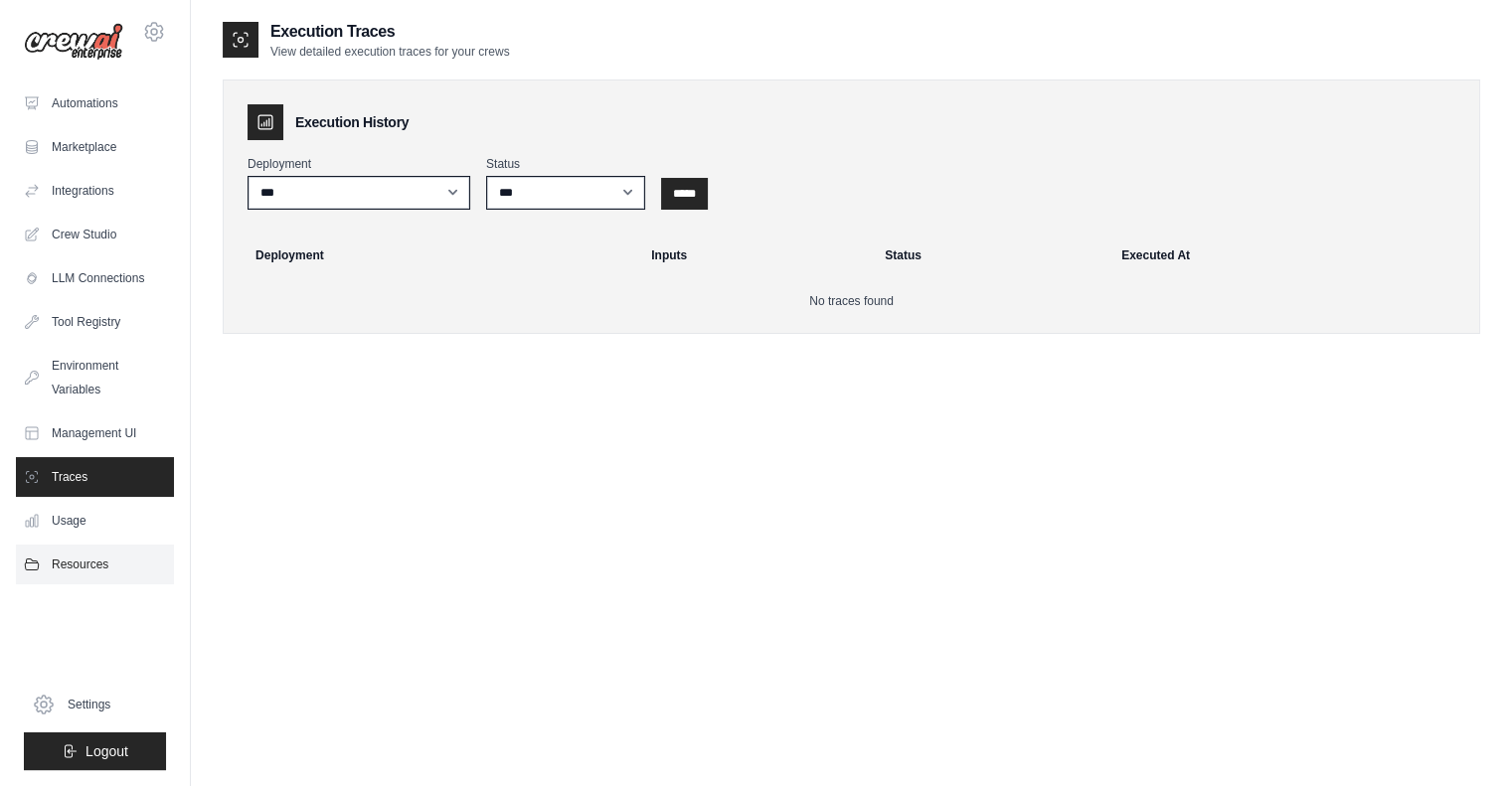 click on "Resources" at bounding box center [94, 564] 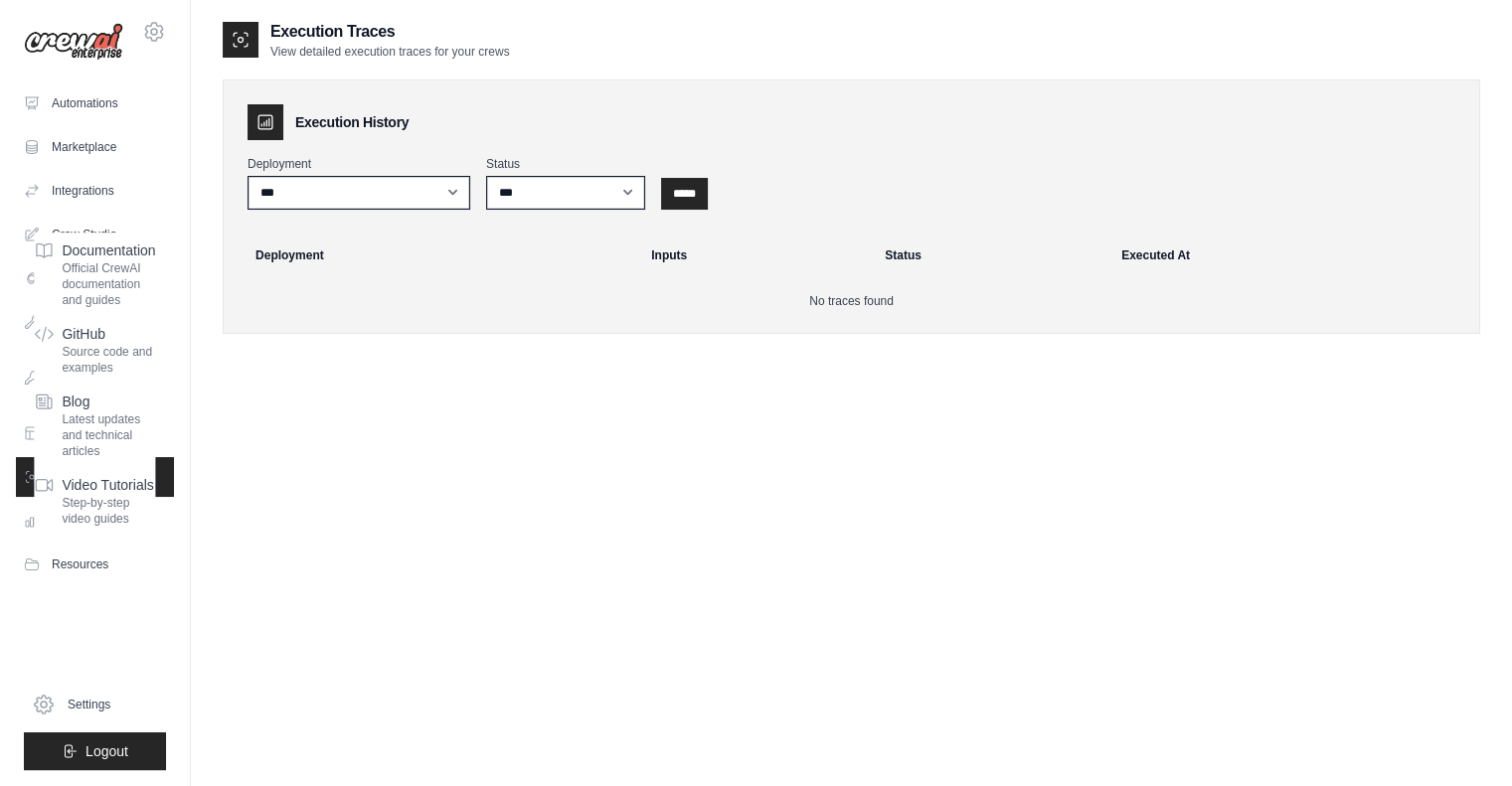 click on "Execution Traces
View detailed execution traces for your crews
Execution History
Deployment
***
Status
***
*********
*******
*****
*****
Deployment
Inputs
Status
Executed At
No traces found" at bounding box center [851, 412] 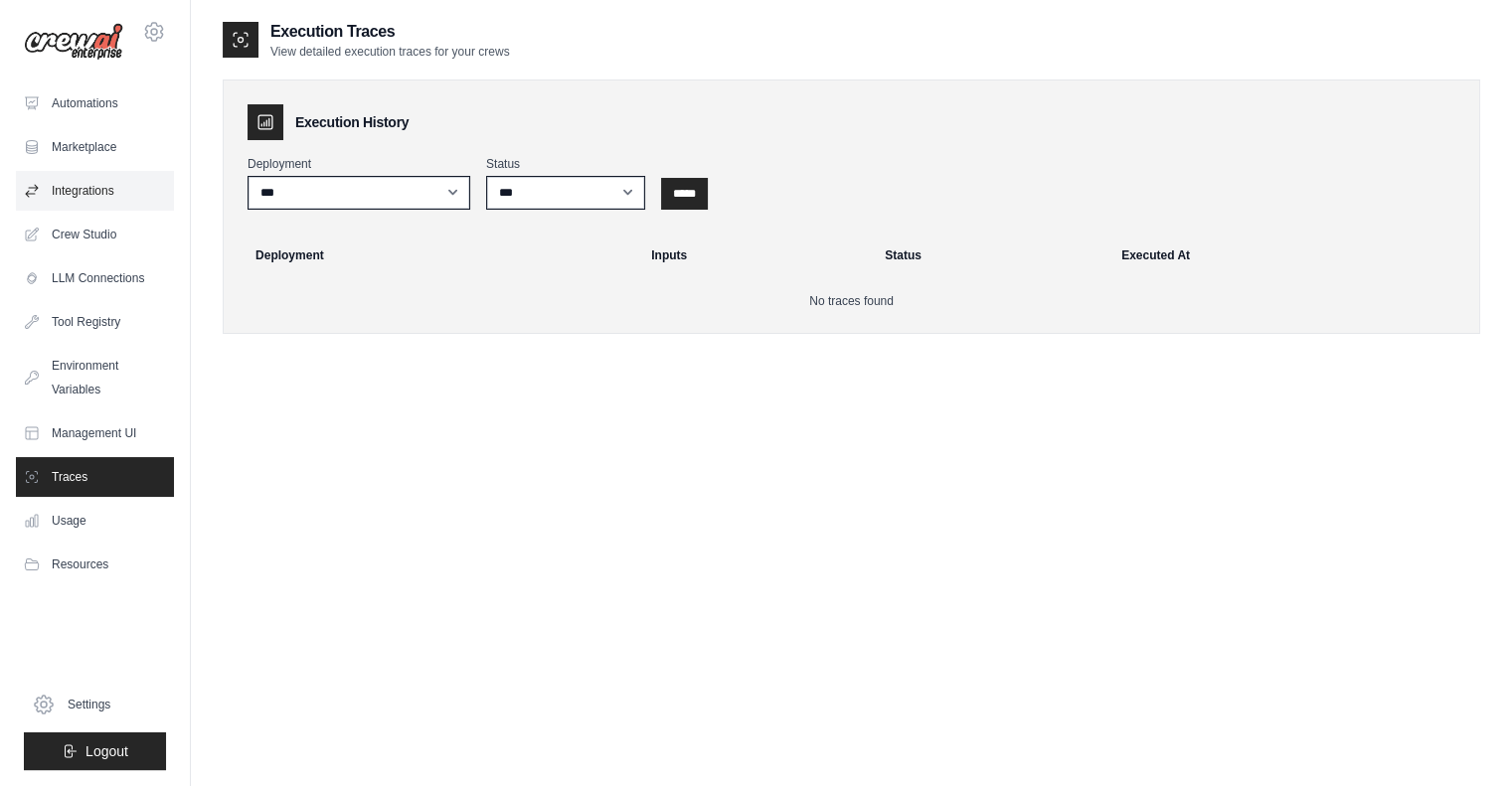 click on "Integrations" at bounding box center (94, 191) 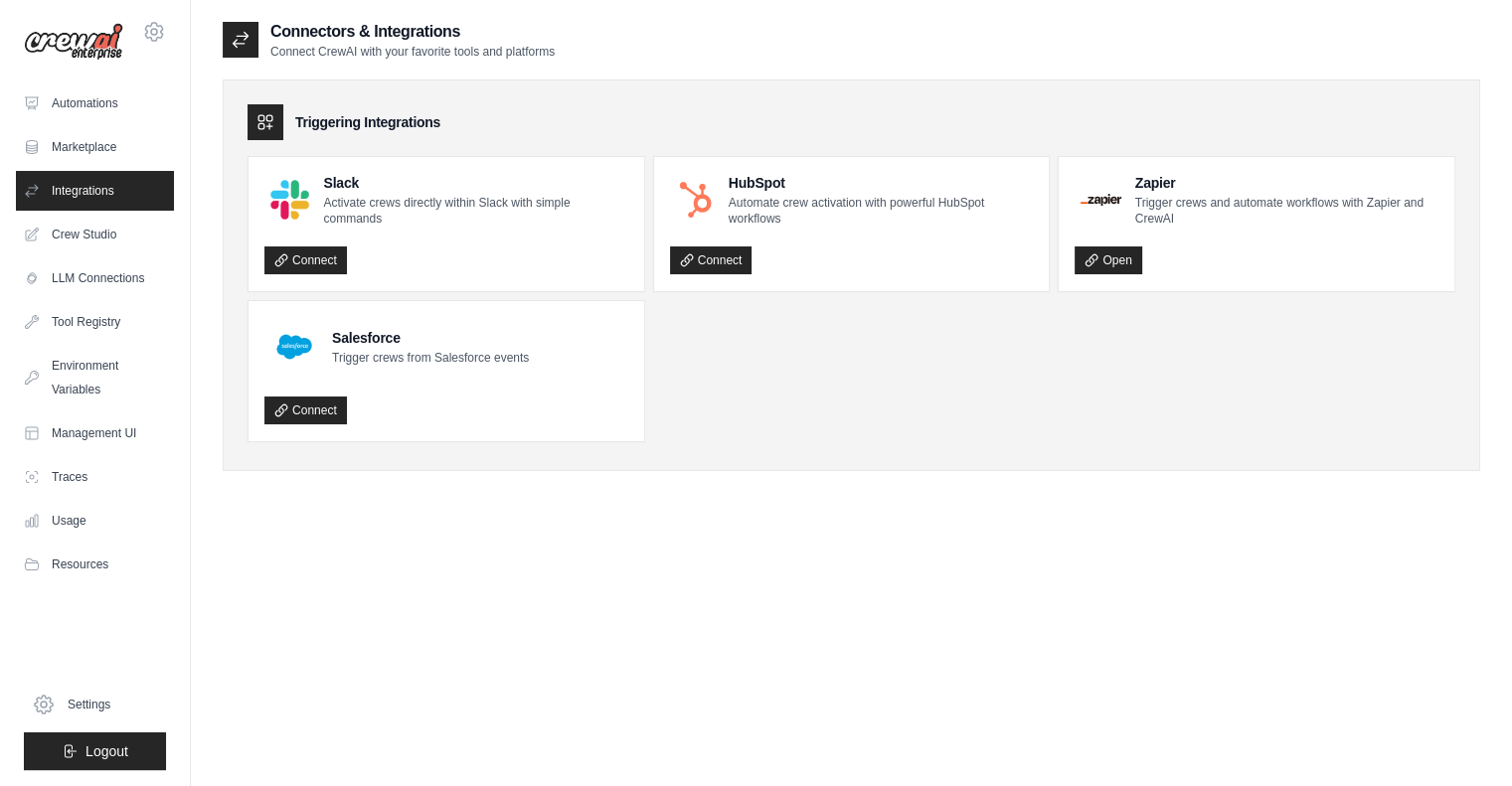 click at bounding box center [265, 122] 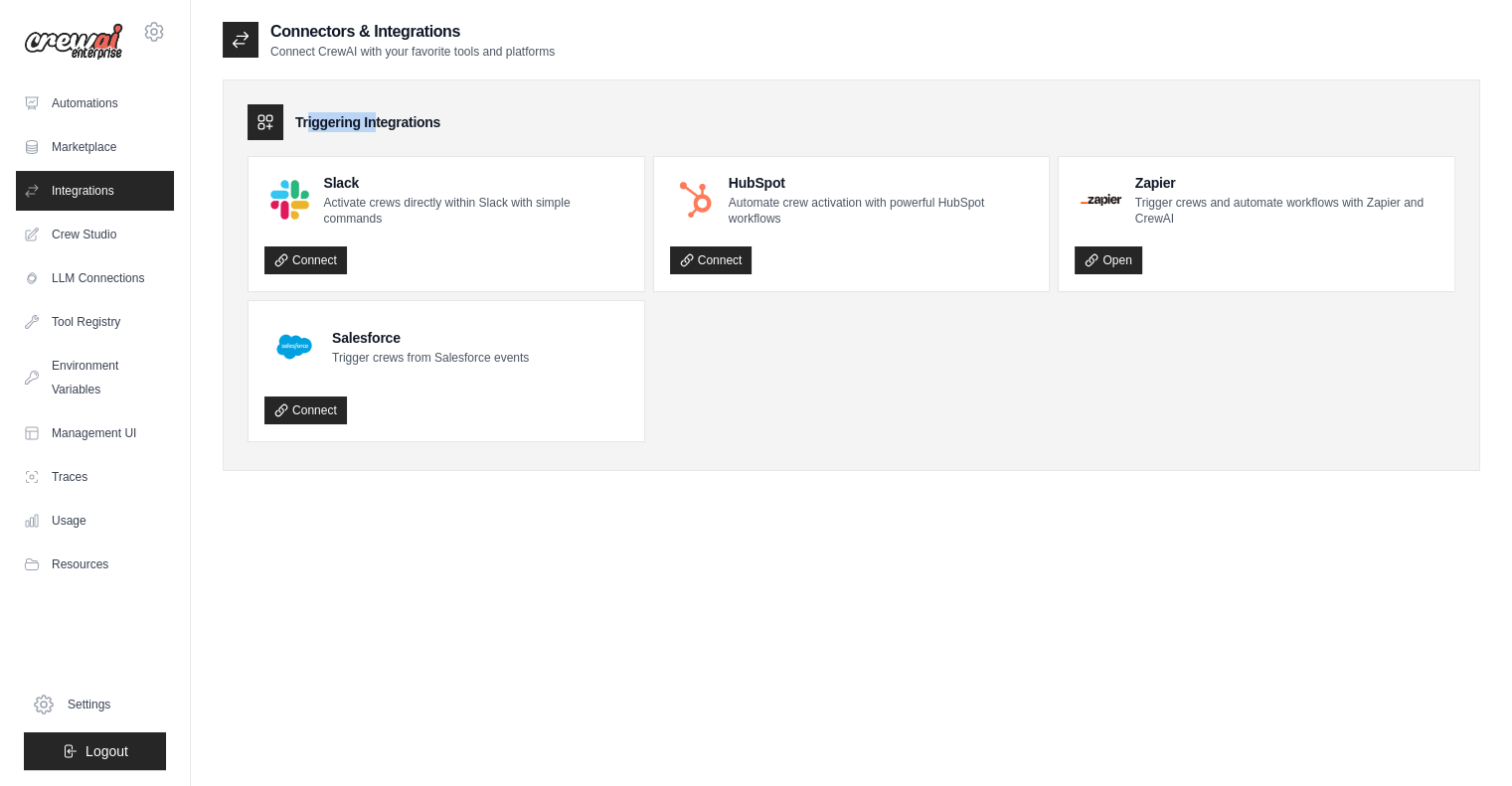 click at bounding box center [265, 122] 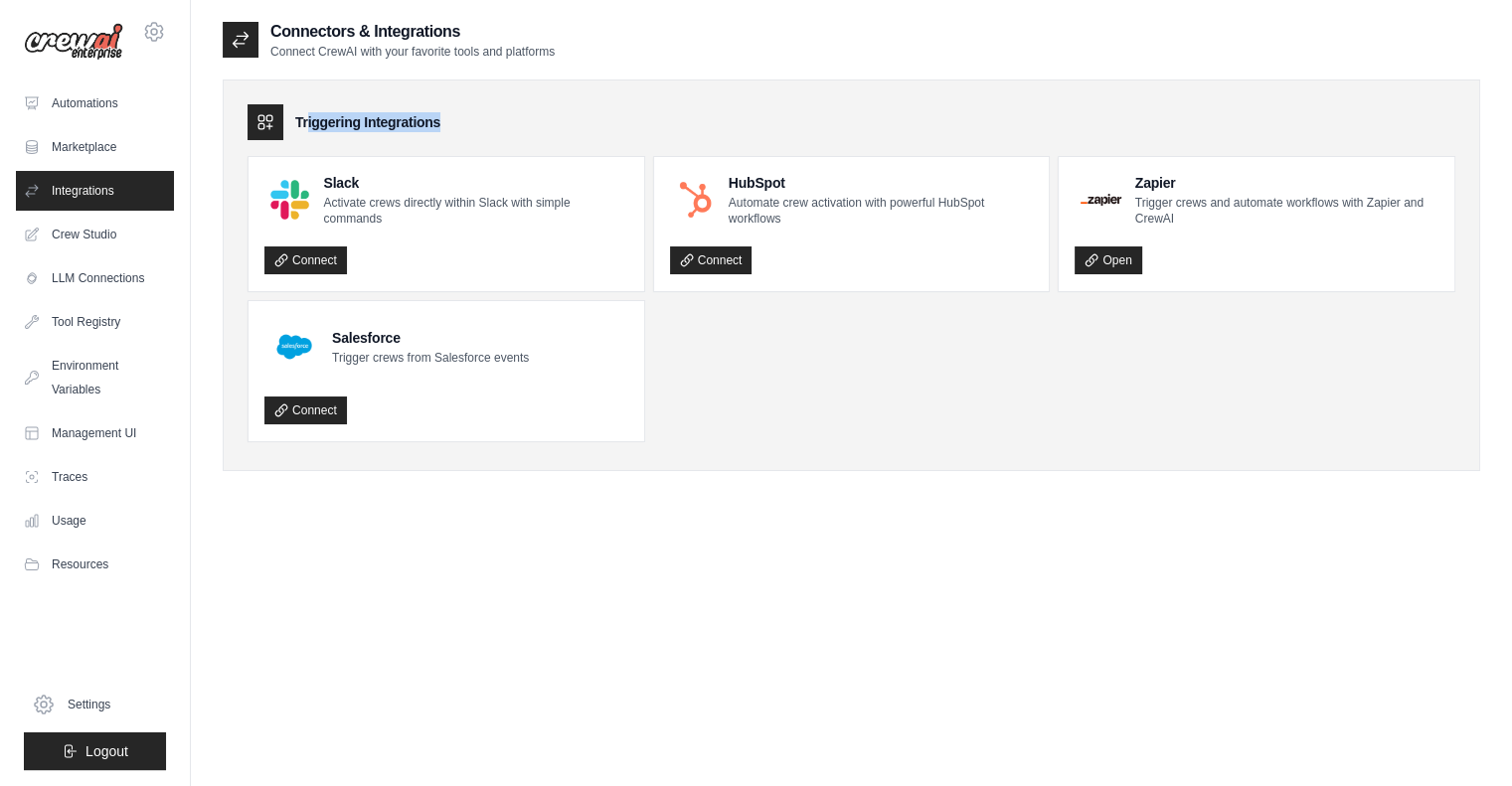 click at bounding box center [265, 122] 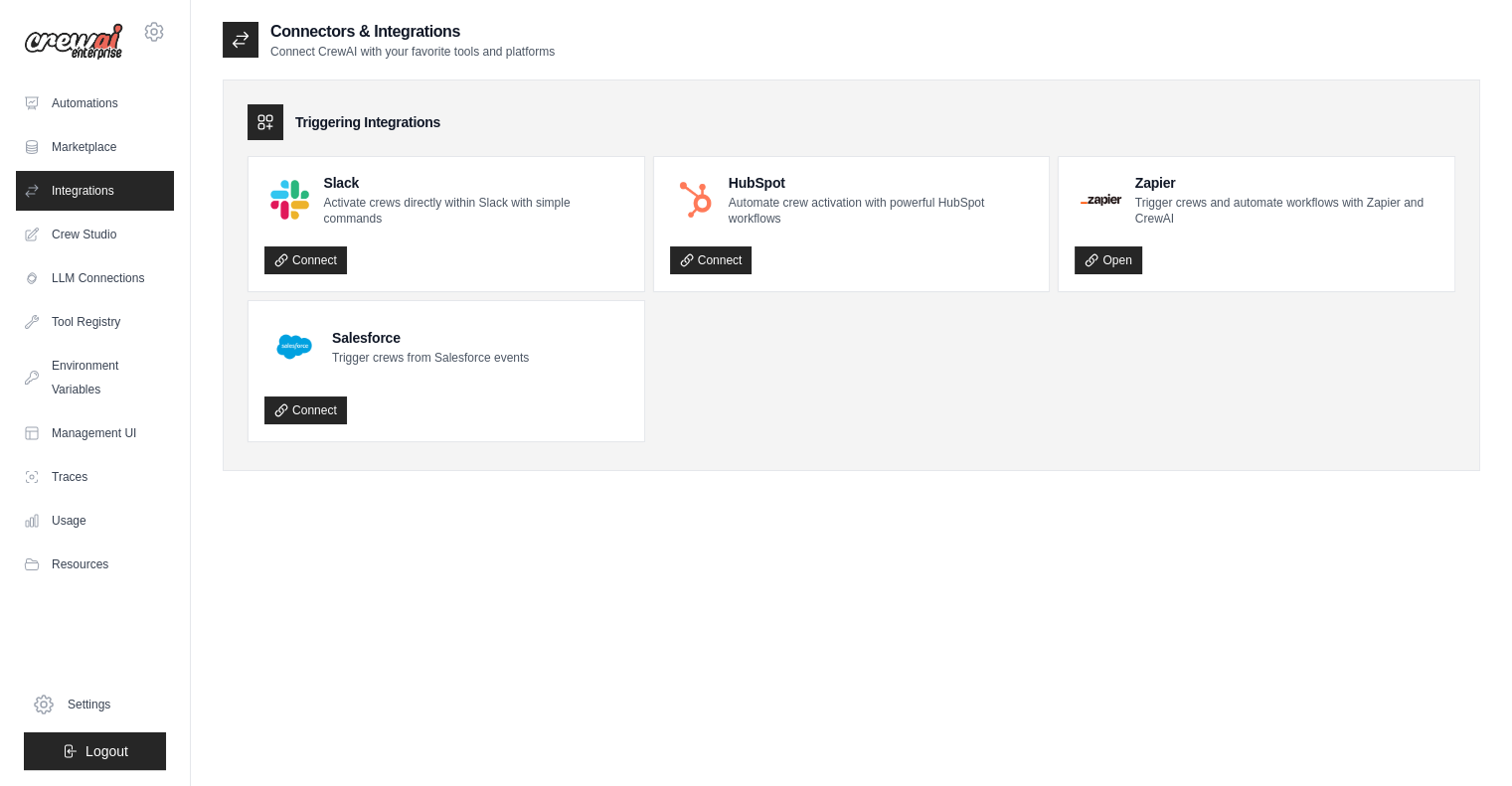 click at bounding box center (265, 122) 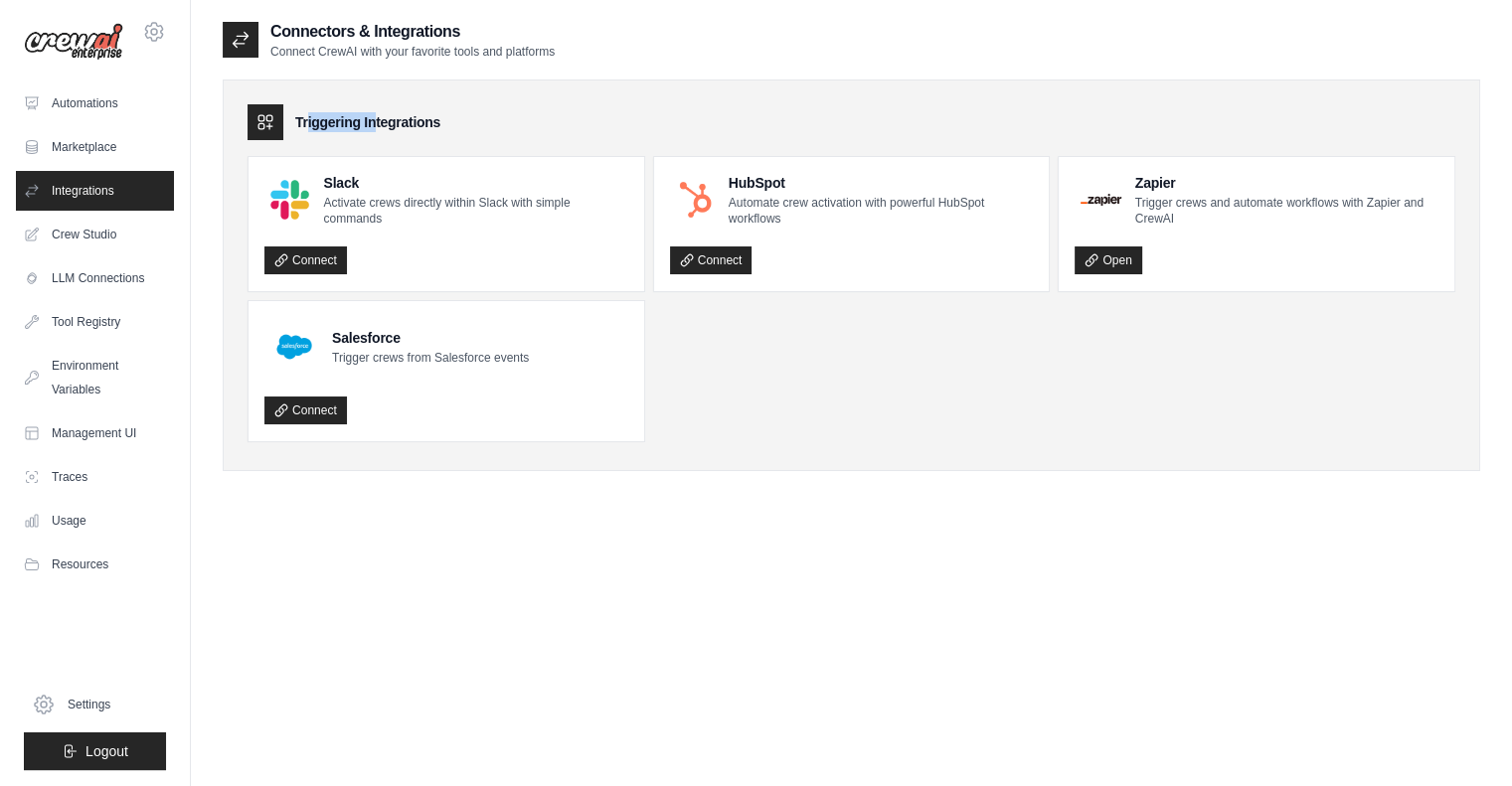 click 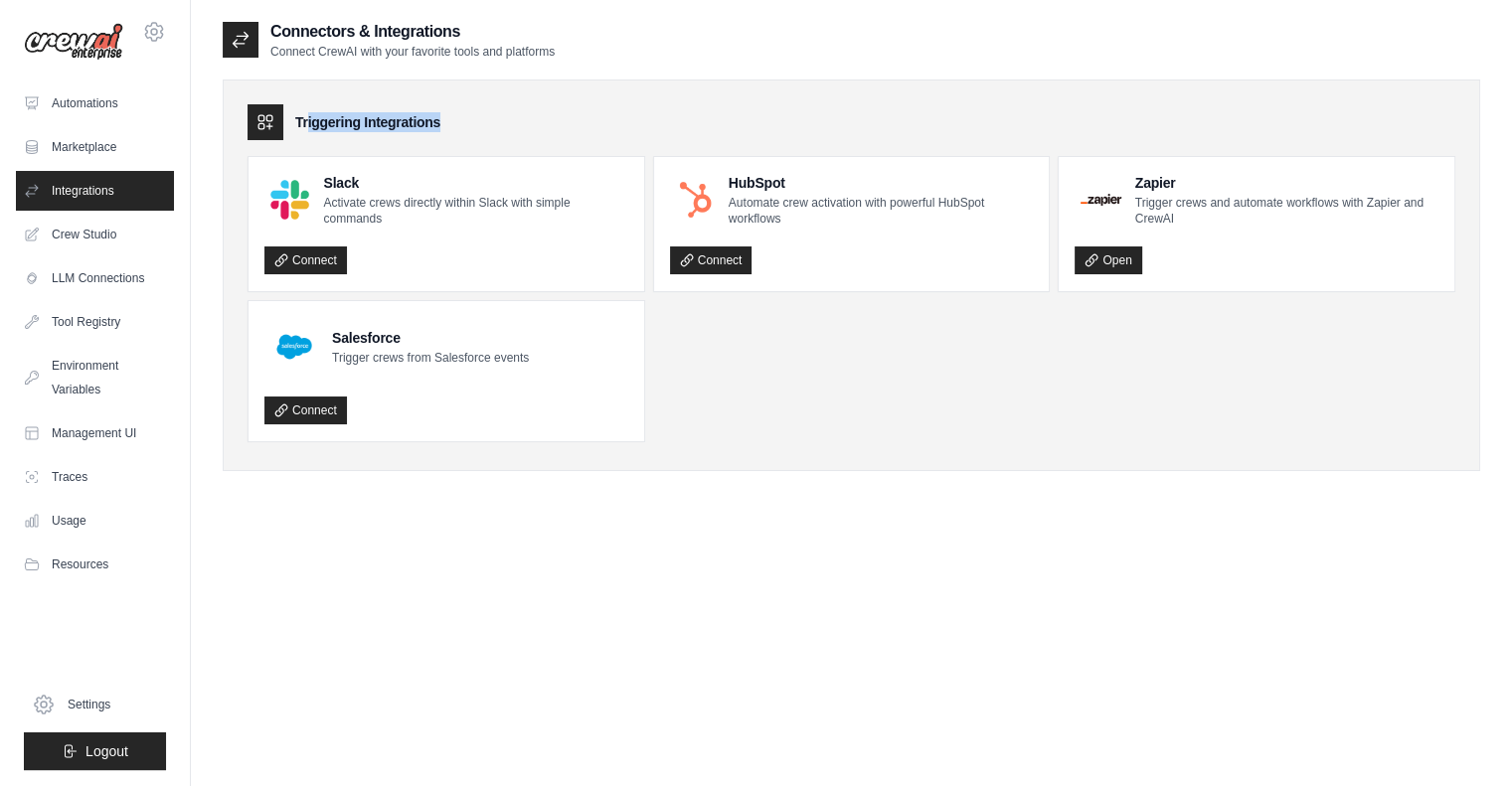 click 